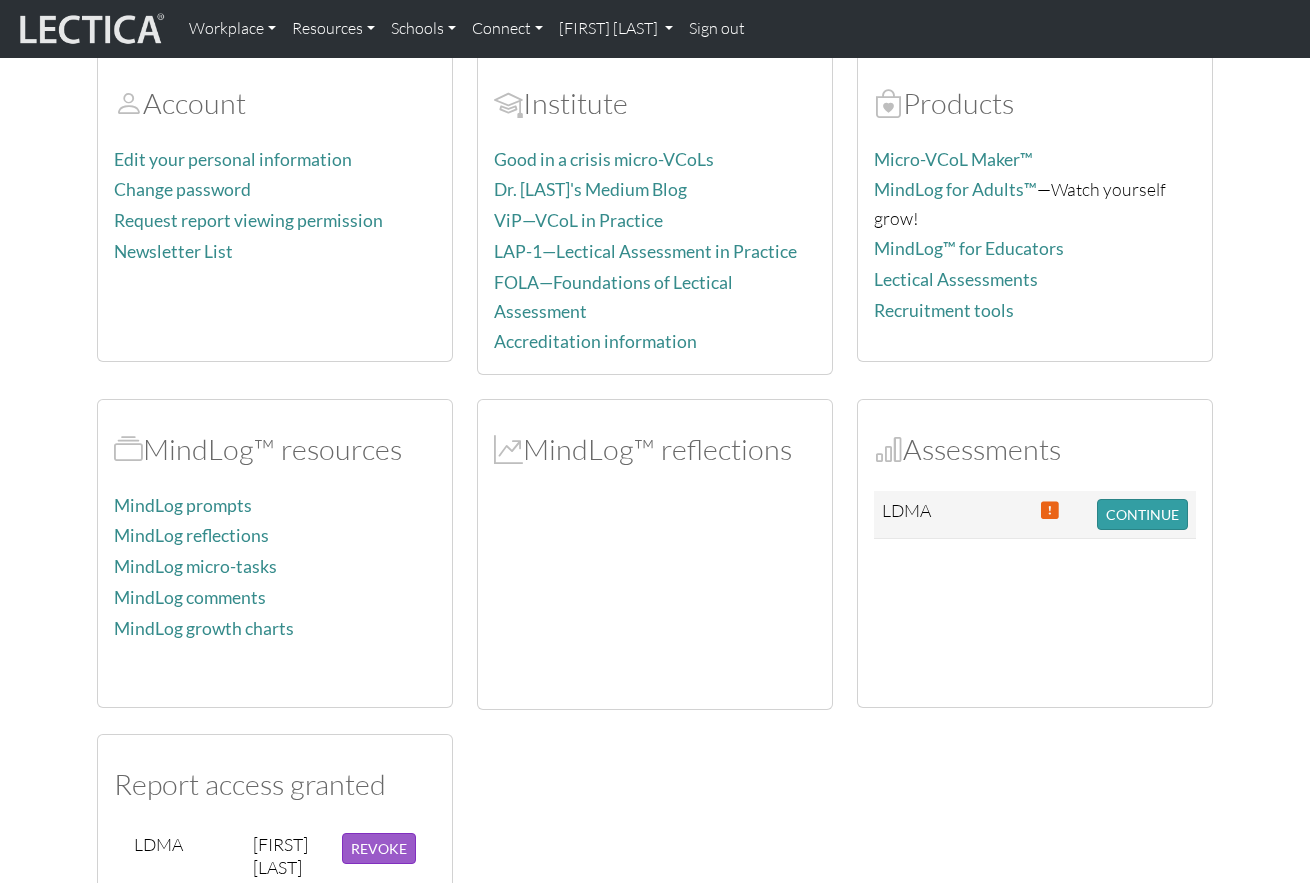 scroll, scrollTop: 396, scrollLeft: 0, axis: vertical 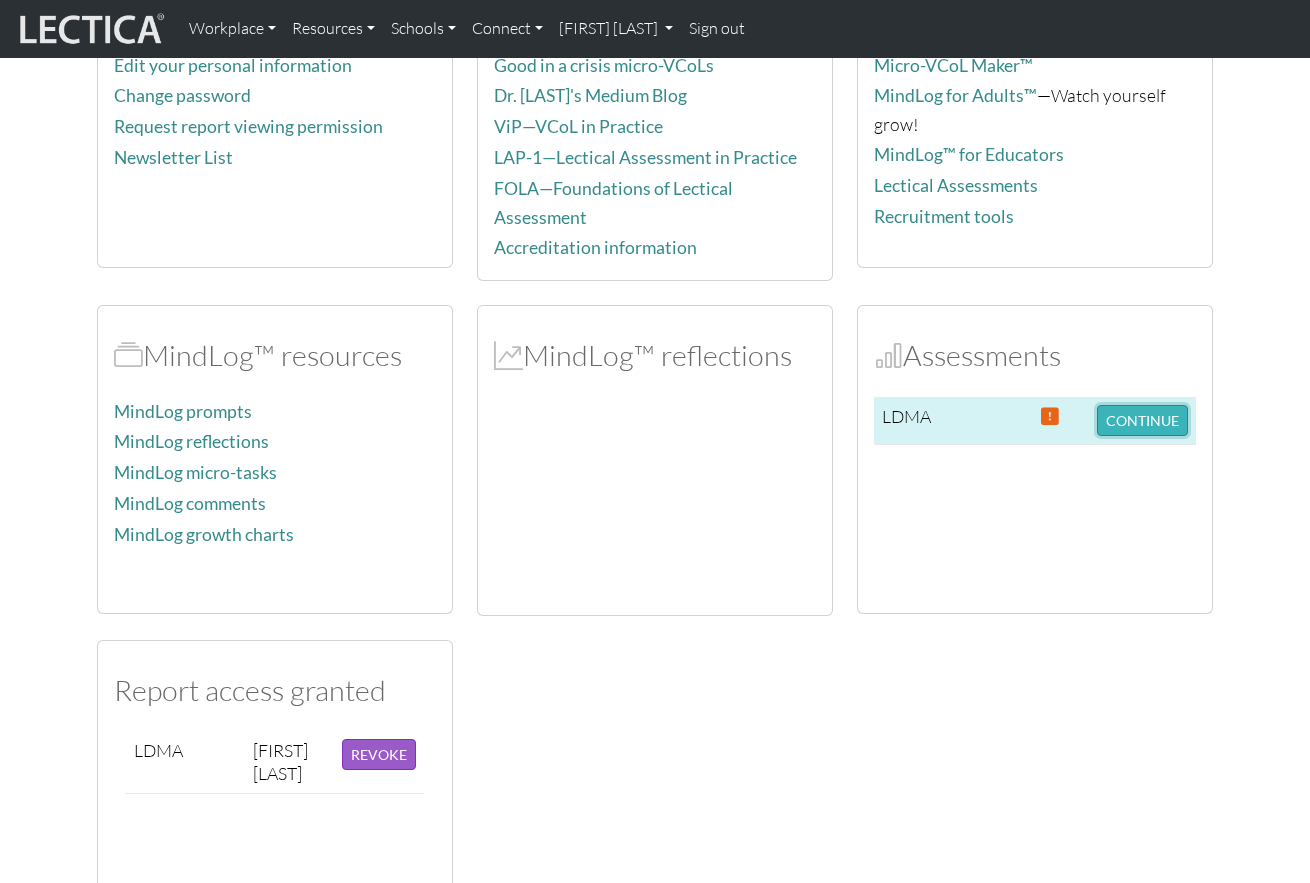 click on "CONTINUE" at bounding box center (1142, 420) 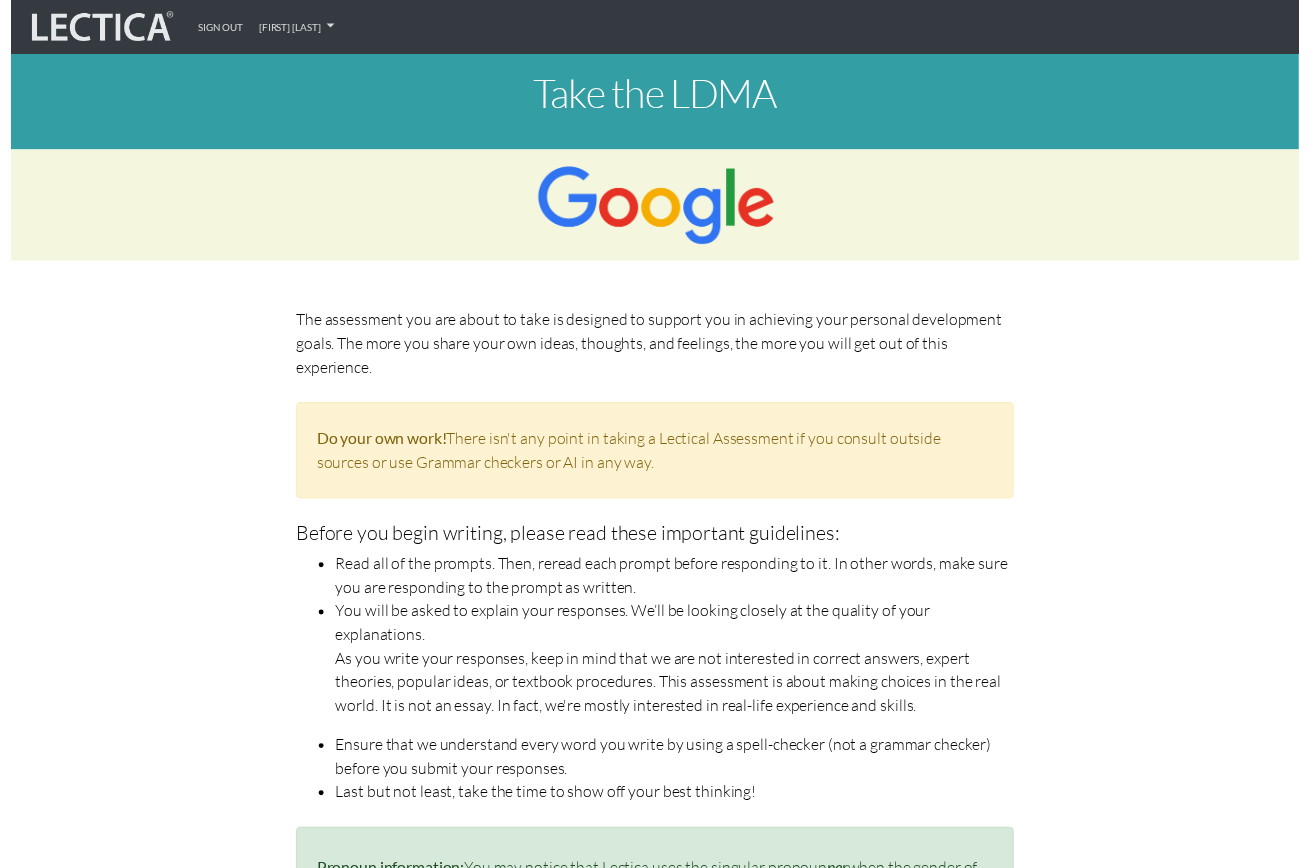 scroll, scrollTop: 1037, scrollLeft: 0, axis: vertical 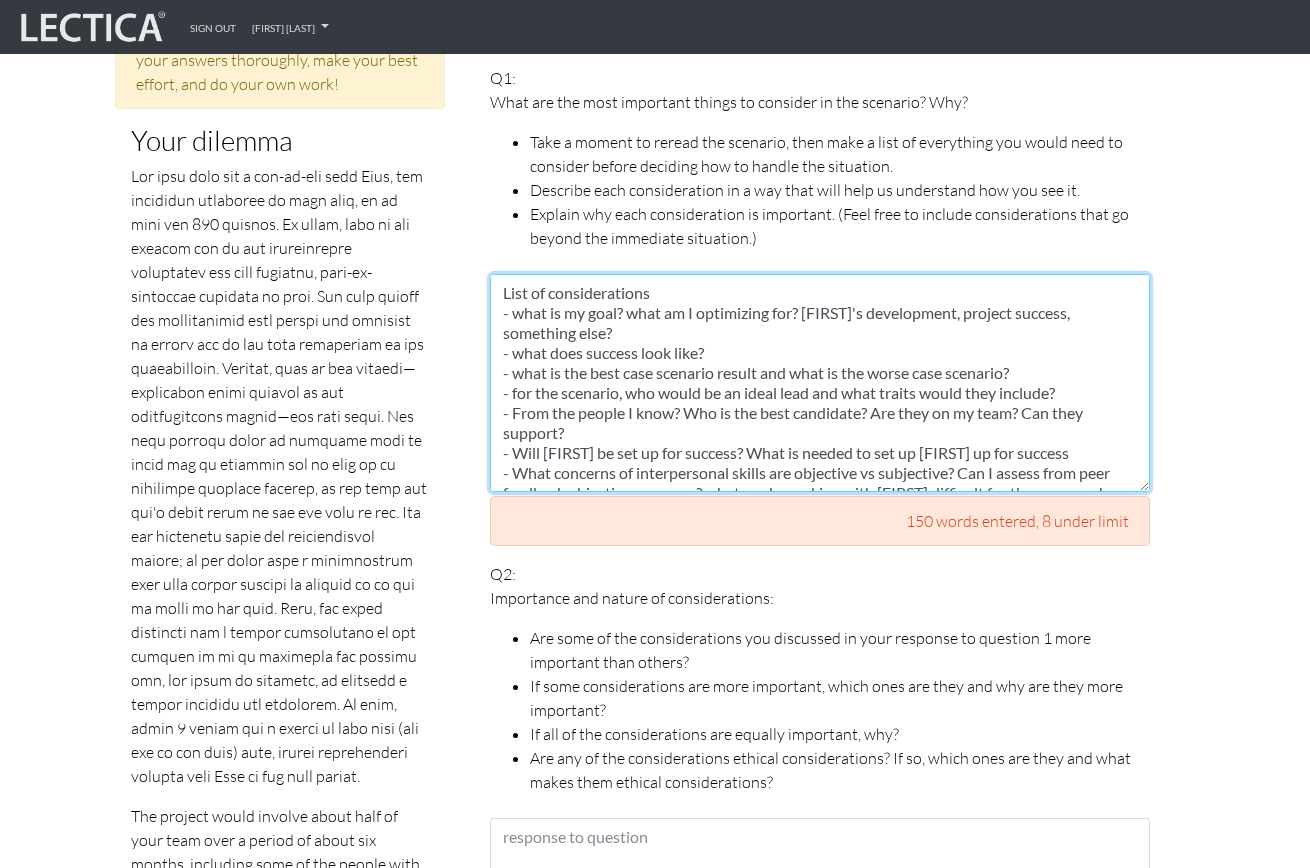 click on "List of considerations
- what is my goal? what am I optimizing for? [FIRST]'s development, project success, something else?
- what does success look like?
- what is the best case scenario result and what is the worse case scenario?
- for the scenario, who would be an ideal lead and what traits would they include?
- From the people I know? Who is the best candidate? Are they on my team? Can they support?
- Will [FIRST] be set up for success? What is needed to set up [FIRST] up for success
- What concerns of interpersonal skills are objective vs subjective? Can I assess from peer feedback objective concerns? what made working with [FIRST] difficult for the person who quit?
- Can I staff the project gradually? Avoid clashes folks initially
- Can I get mentorship on this from management this time or from another resource?
- C" at bounding box center [820, 383] 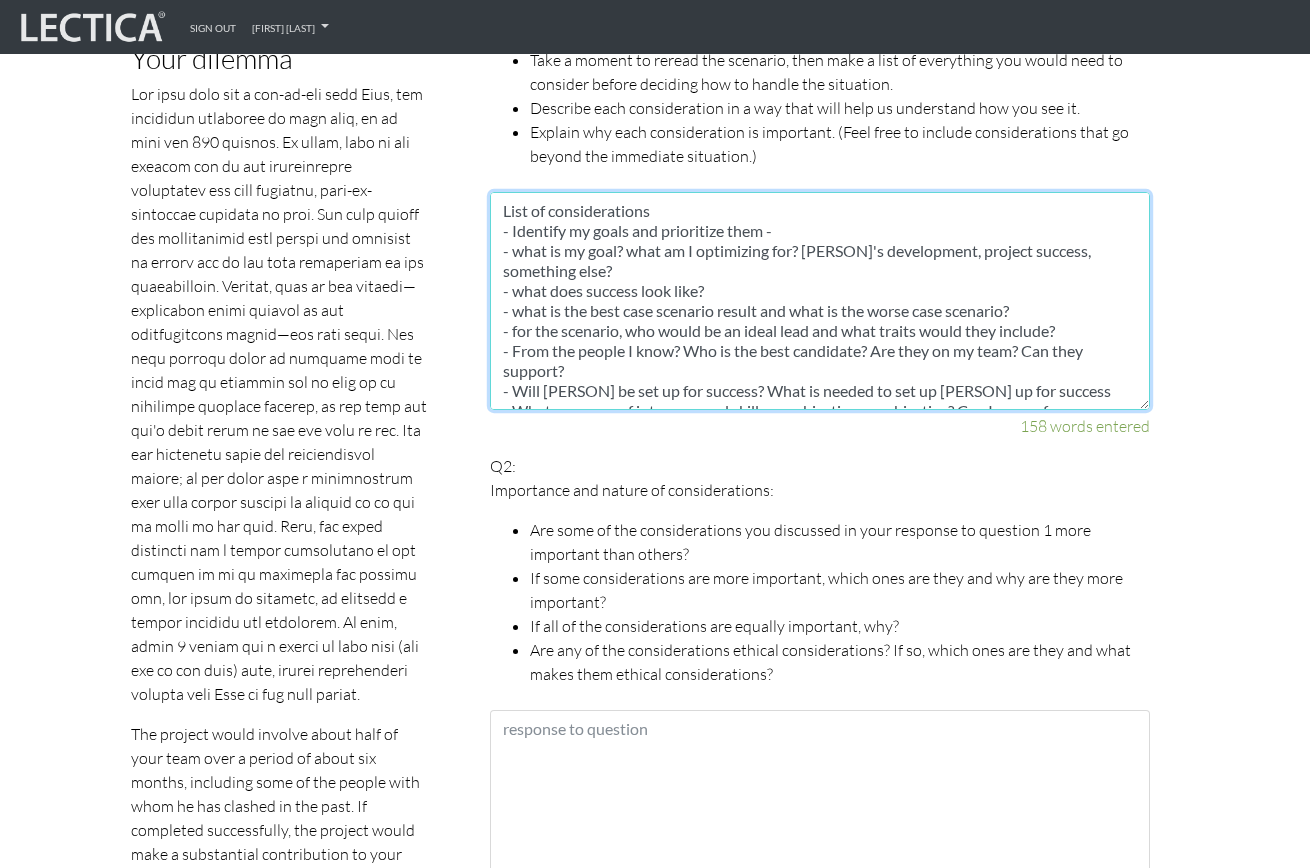 scroll, scrollTop: 1009, scrollLeft: 0, axis: vertical 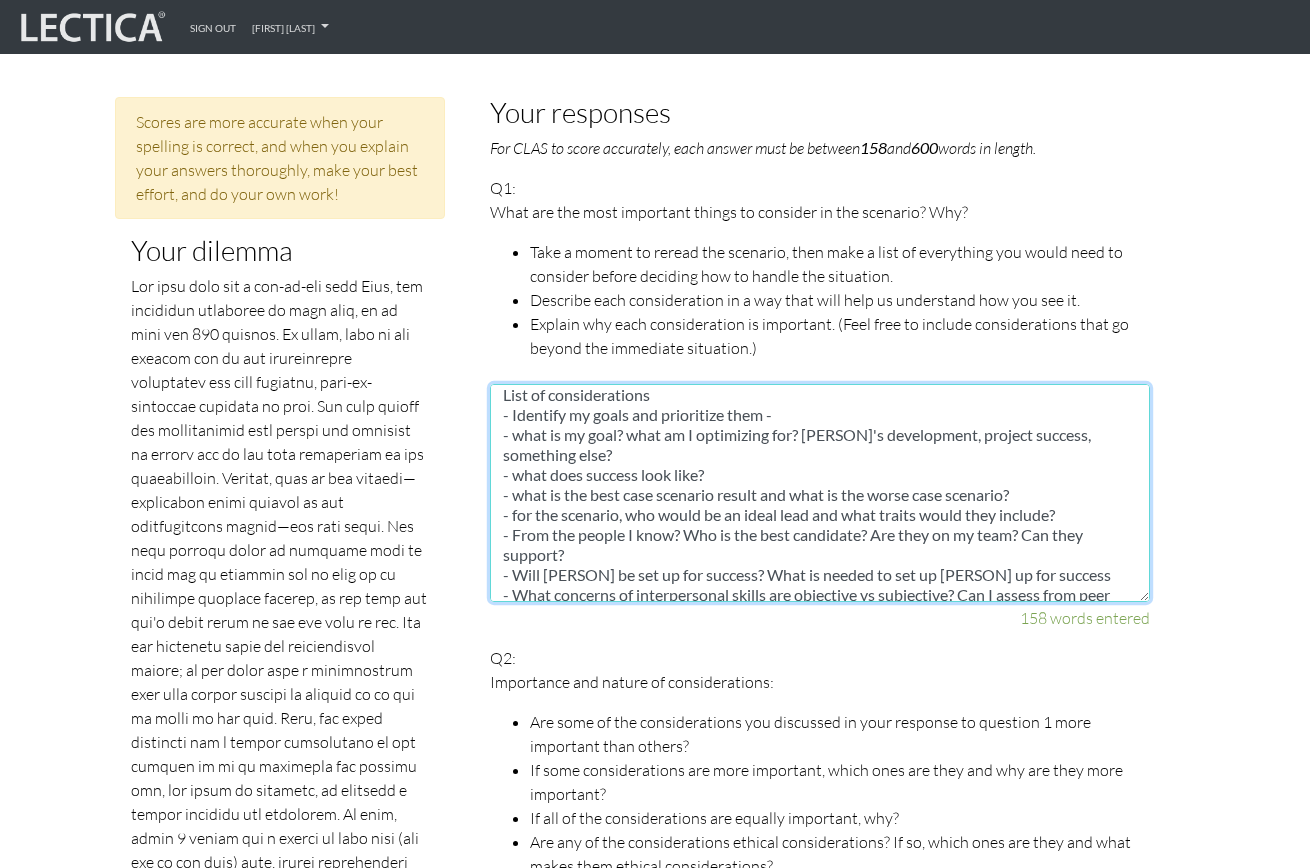 click on "List of considerations
- Identify my goals and prioritize them -
- what is my goal? what am I optimizing for? [PERSON]'s development, project success, something else?
- what does success look like?
- what is the best case scenario result and what is the worse case scenario?
- for the scenario, who would be an ideal lead and what traits would they include?
- From the people I know? Who is the best candidate? Are they on my team? Can they support?
- Will [PERSON] be set up for success? What is needed to set up [PERSON] up for success
- What concerns of interpersonal skills are objective vs subjective? Can I assess from peer feedback objective concerns? what made working with [PERSON] difficult for the person who quit?
- Can I staff the project gradually? Avoid clashes folks initially
- Can I get mentorship on this from management this time or from another resource?
- C" at bounding box center [820, 493] 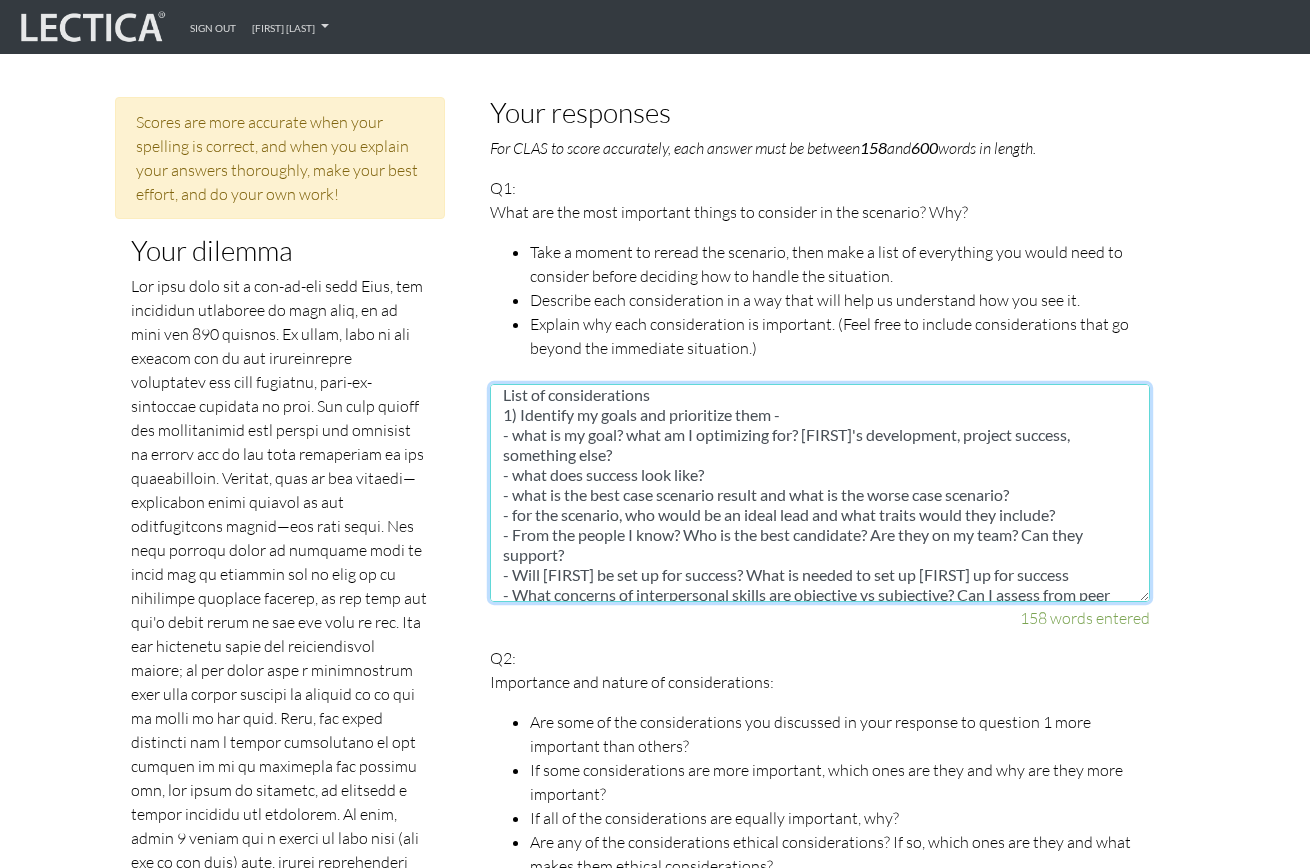 click on "List of considerations
1) Identify my goals and prioritize them -
- what is my goal? what am I optimizing for? [FIRST]'s development, project success, something else?
- what does success look like?
- what is the best case scenario result and what is the worse case scenario?
- for the scenario, who would be an ideal lead and what traits would they include?
- From the people I know? Who is the best candidate? Are they on my team? Can they support?
- Will [FIRST] be set up for success? What is needed to set up [FIRST] up for success
- What concerns of interpersonal skills are objective vs subjective? Can I assess from peer feedback objective concerns? what made working with [FIRST] difficult for the person who quit?
- Can I staff the project gradually? Avoid clashes folks initially
- Can I get mentorship on this from management this time or from another resource?
- C" at bounding box center [820, 493] 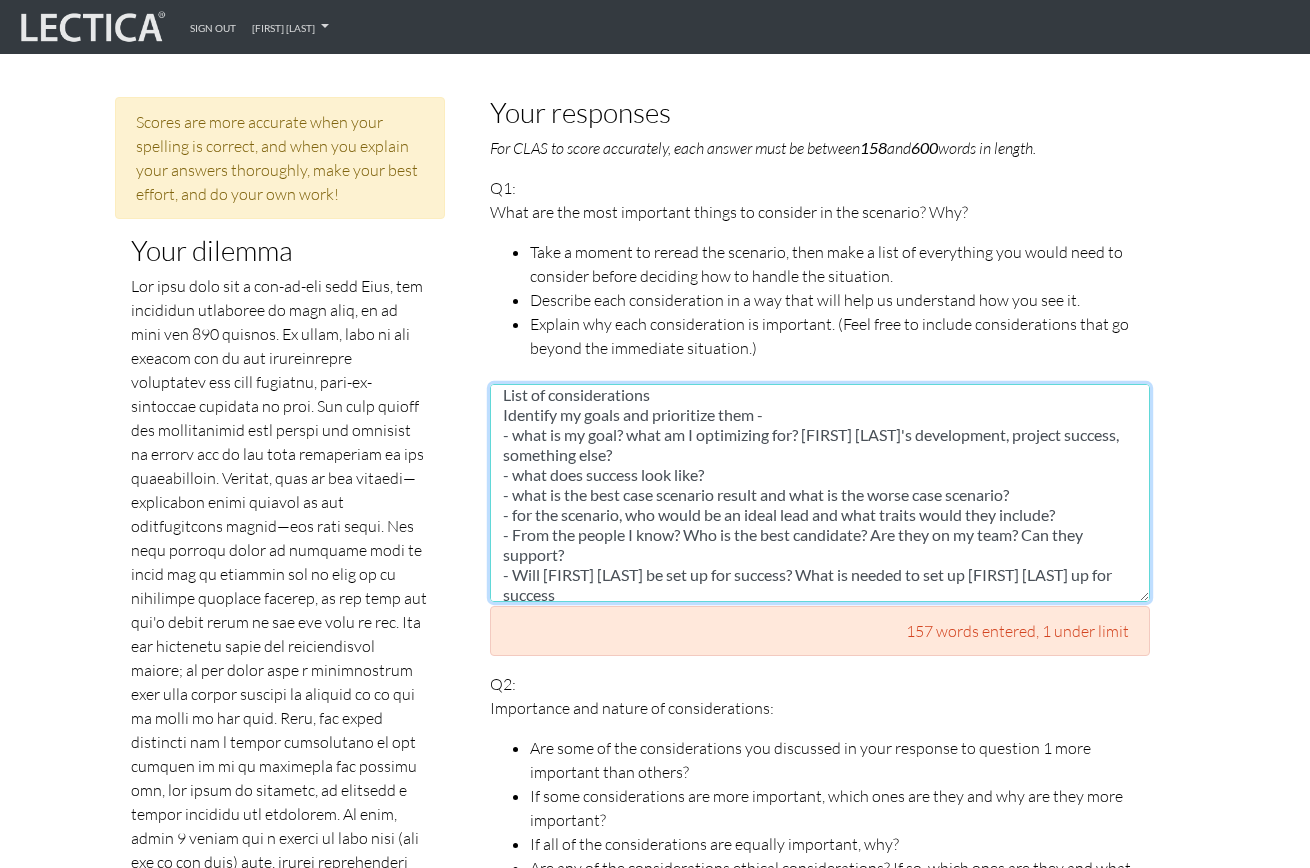 click on "List of considerations
Identify my goals and prioritize them -
- what is my goal? what am I optimizing for? [FIRST] [LAST]'s development, project success, something else?
- what does success look like?
- what is the best case scenario result and what is the worse case scenario?
- for the scenario, who would be an ideal lead and what traits would they include?
- From the people I know? Who is the best candidate? Are they on my team? Can they support?
- Will [FIRST] [LAST] be set up for success? What is needed to set up [FIRST] [LAST] up for success
- What concerns of interpersonal skills are objective vs subjective? Can I assess from peer feedback objective concerns? what made working with [FIRST] [LAST] difficult for the person who quit?
- Can I staff the project gradually? Avoid clashes folks initially
- Can I get mentorship on this from management this time or from another resource?
- C" at bounding box center [820, 493] 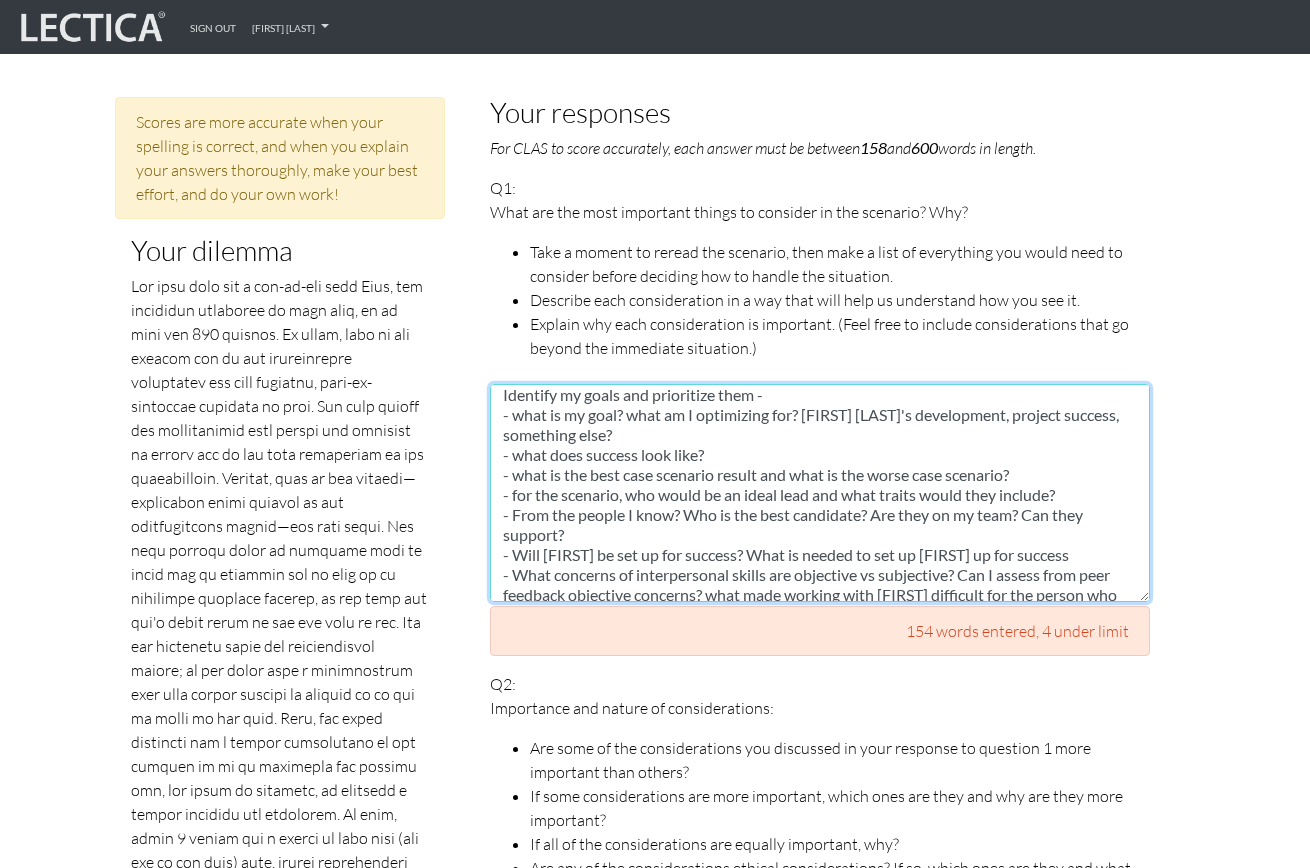 scroll, scrollTop: 0, scrollLeft: 0, axis: both 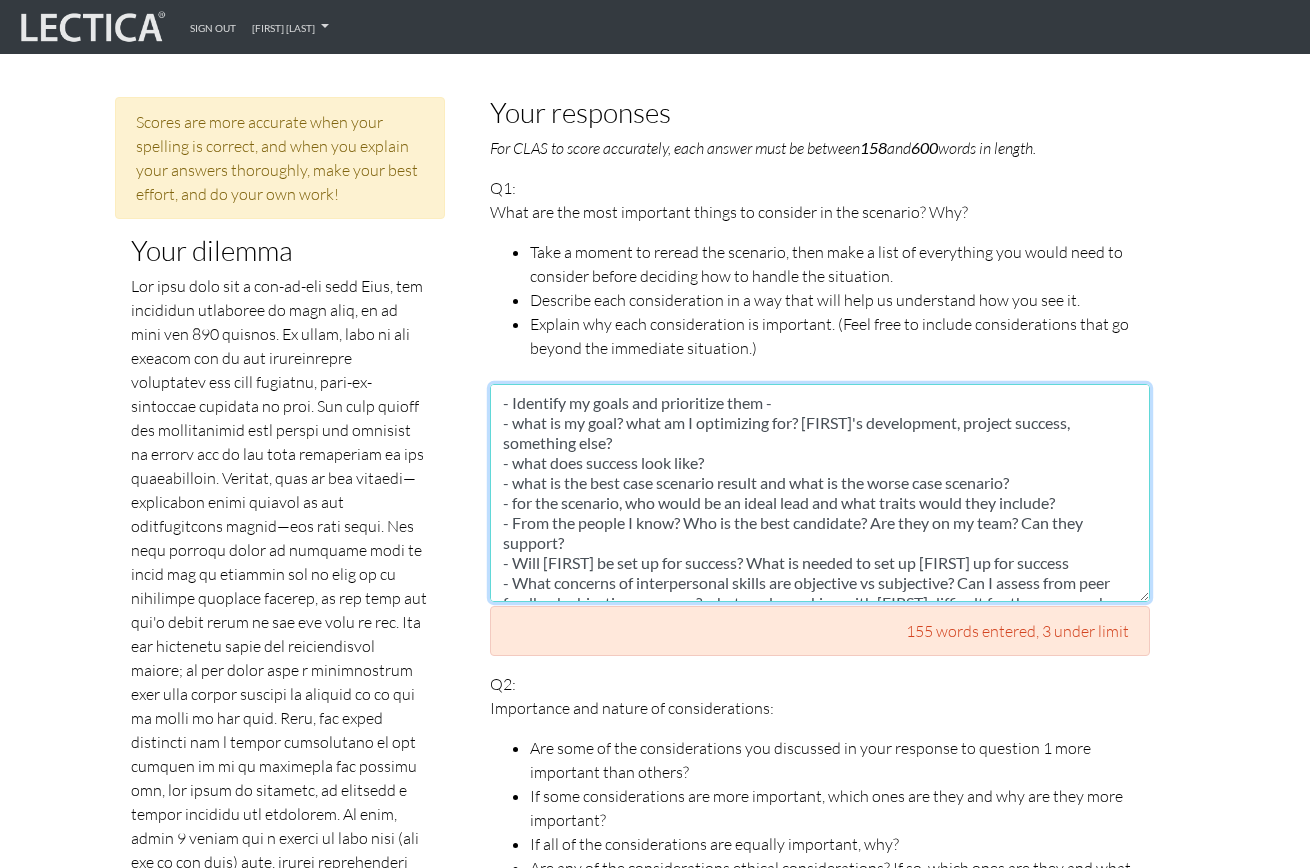 click on "- Identify my goals and prioritize them -
- what is my goal? what am I optimizing for? [FIRST]'s development, project success, something else?
- what does success look like?
- what is the best case scenario result and what is the worse case scenario?
- for the scenario, who would be an ideal lead and what traits would they include?
- From the people I know? Who is the best candidate? Are they on my team? Can they support?
- Will [FIRST] be set up for success? What is needed to set up [FIRST] up for success
- What concerns of interpersonal skills are objective vs subjective? Can I assess from peer feedback objective concerns? what made working with [FIRST] difficult for the person who quit?
- Can I staff the project gradually? Avoid clashes folks initially
- Can I get mentorship on this from management this time or from another resource?
- C" at bounding box center [820, 493] 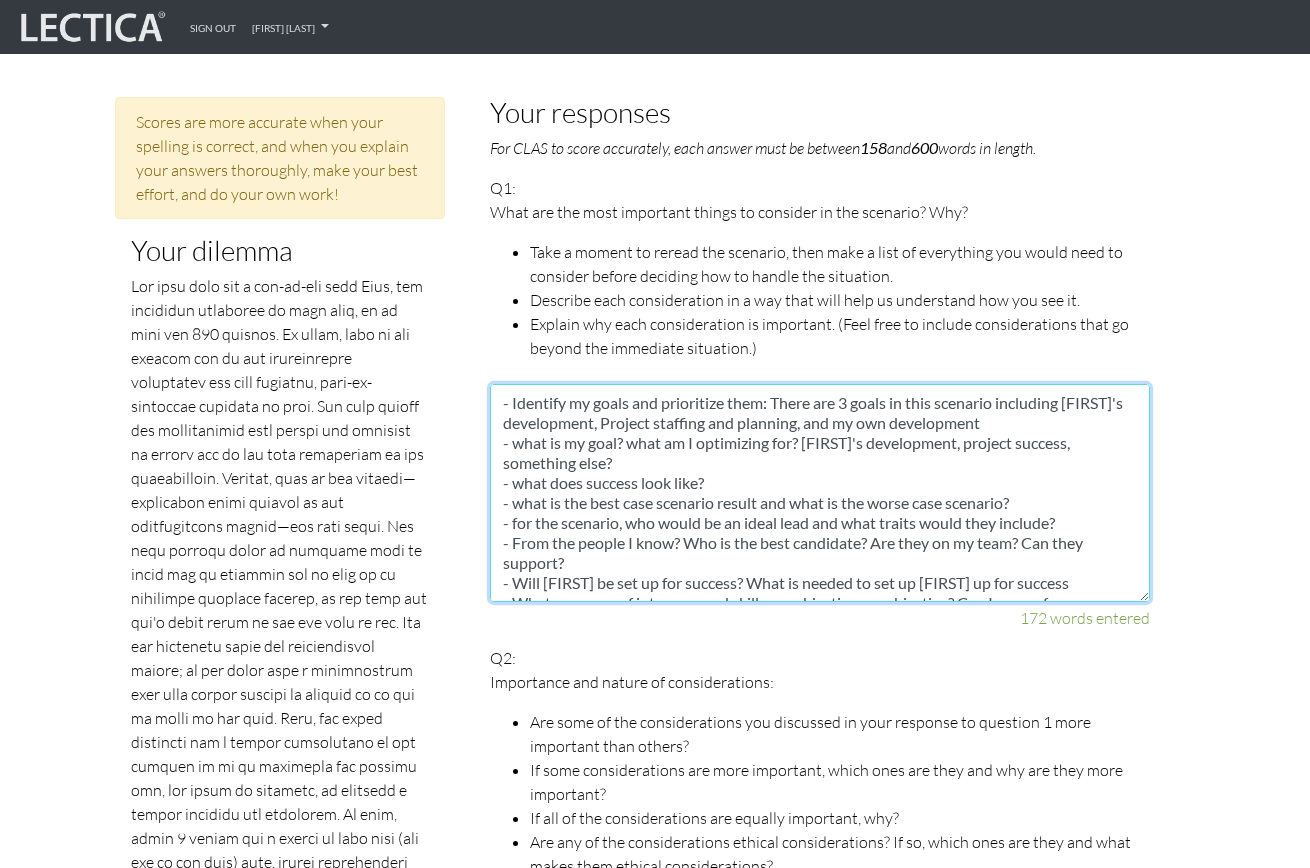 click on "- Identify my goals and prioritize them: There are 3 goals in this scenario including [FIRST]'s development, Project staffing and planning, and my own development
- what is my goal? what am I optimizing for? [FIRST]'s development, project success, something else?
- what does success look like?
- what is the best case scenario result and what is the worse case scenario?
- for the scenario, who would be an ideal lead and what traits would they include?
- From the people I know? Who is the best candidate? Are they on my team? Can they support?
- Will [FIRST] be set up for success? What is needed to set up [FIRST] up for success
- What concerns of interpersonal skills are objective vs subjective? Can I assess from peer feedback objective concerns? what made working with [FIRST] difficult for the person who quit?
- Can I staff the project gradually? Avoid clashes folks initially
- Can I get mentorship on this from management this time or from another resource?
- C" at bounding box center [820, 493] 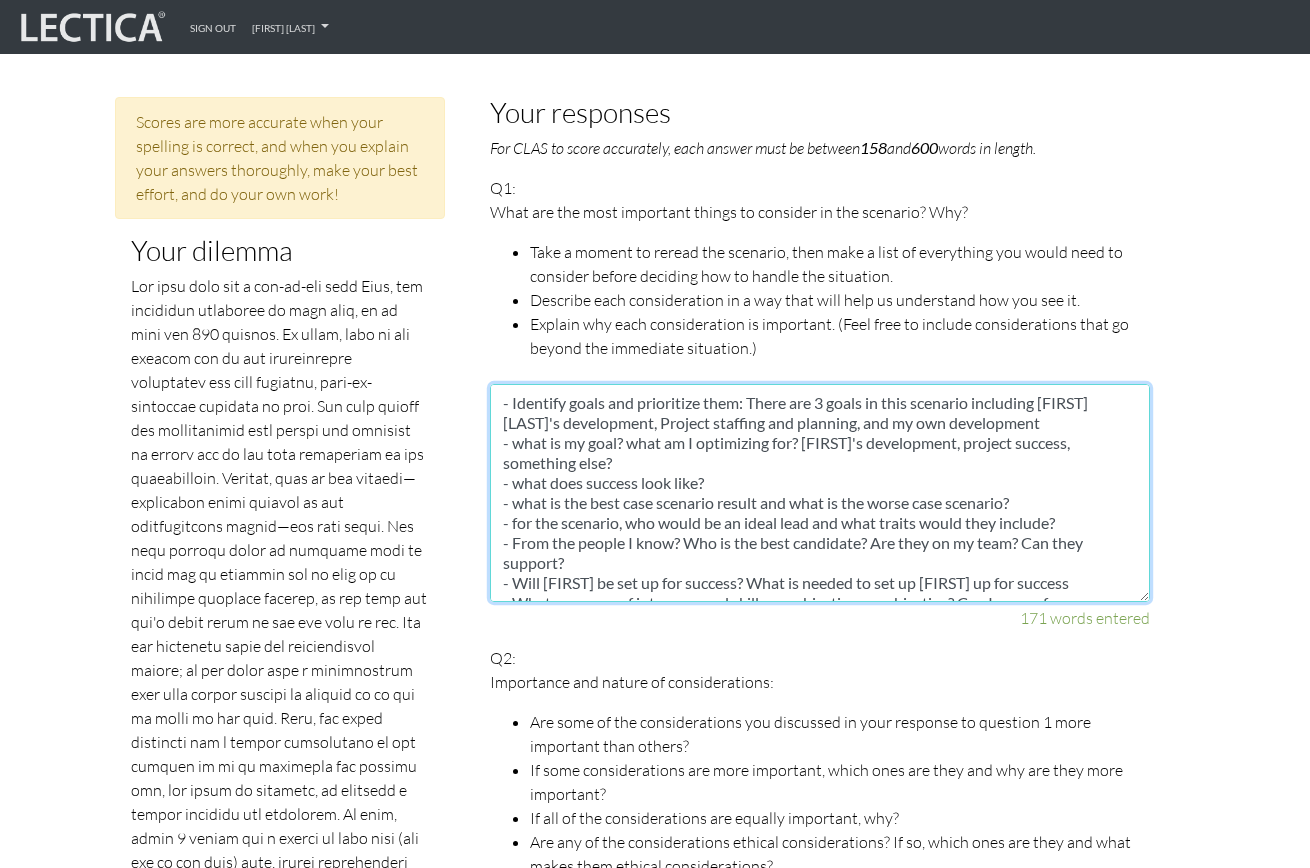 click on "- Identify goals and prioritize them: There are 3 goals in this scenario including [FIRST] [LAST]'s development, Project staffing and planning, and my own development
- what is my goal? what am I optimizing for? [FIRST]'s development, project success, something else?
- what does success look like?
- what is the best case scenario result and what is the worse case scenario?
- for the scenario, who would be an ideal lead and what traits would they include?
- From the people I know? Who is the best candidate? Are they on my team? Can they support?
- Will [FIRST] be set up for success? What is needed to set up [FIRST] up for success
- What concerns of interpersonal skills are objective vs subjective? Can I assess from peer feedback objective concerns? what made working with [FIRST] difficult for the person who quit?
- Can I staff the project gradually? Avoid clashes folks initially
- Can I get mentorship on this from management this time or from another resource?
- C" at bounding box center (820, 493) 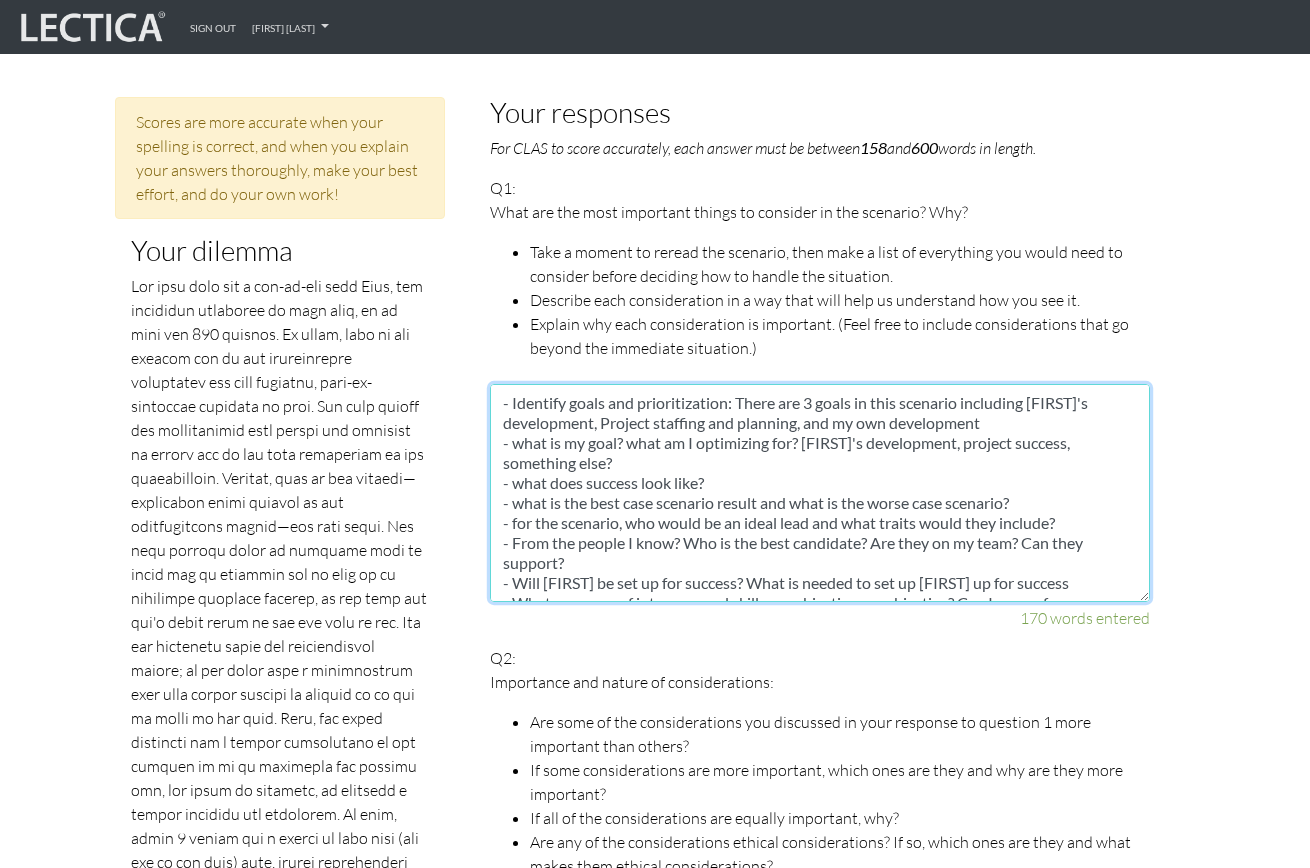 drag, startPoint x: 644, startPoint y: 436, endPoint x: 487, endPoint y: 426, distance: 157.31815 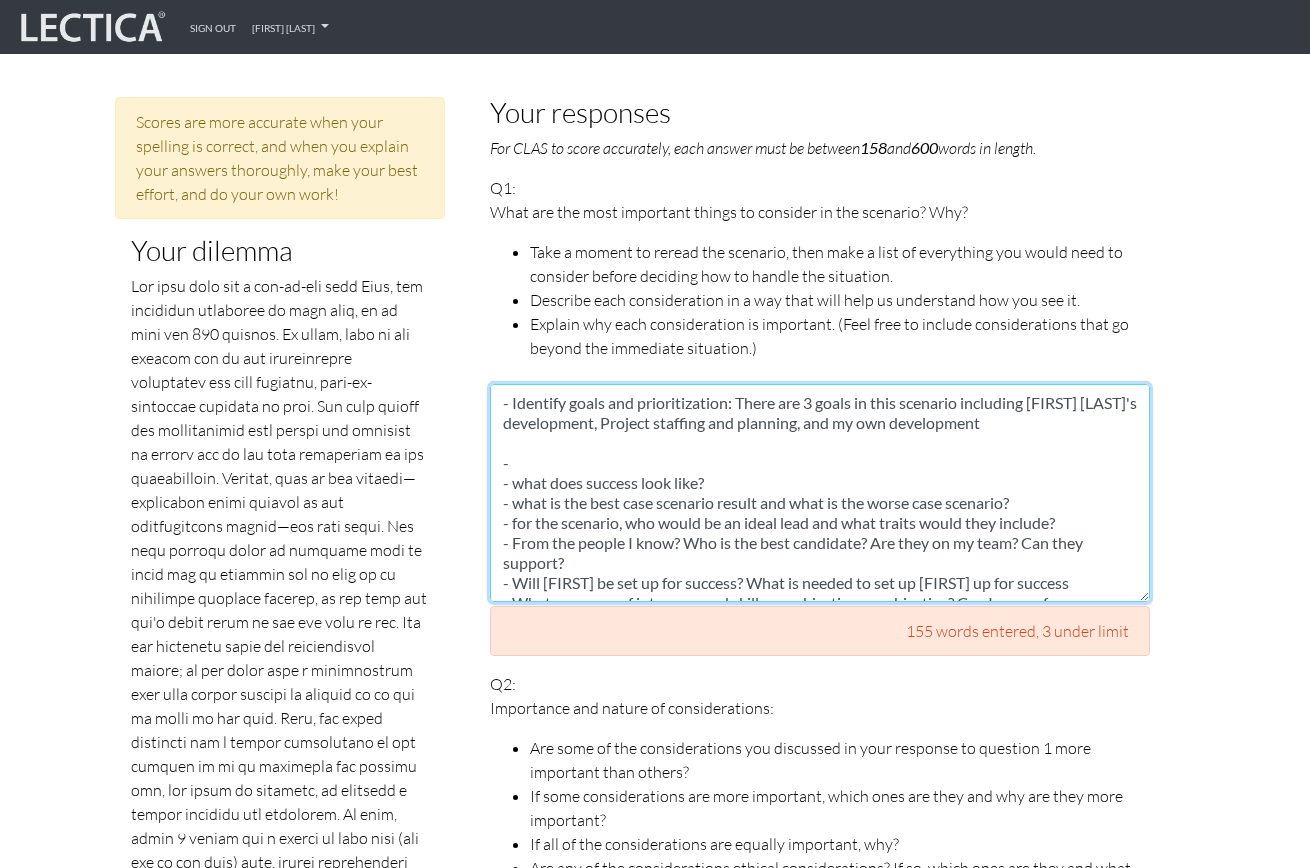 click on "- Identify goals and prioritization: There are 3 goals in this scenario including [FIRST] [LAST]'s development, Project staffing and planning, and my own development
-
- what does success look like?
- what is the best case scenario result and what is the worse case scenario?
- for the scenario, who would be an ideal lead and what traits would they include?
- From the people I know? Who is the best candidate? Are they on my team? Can they support?
- Will [FIRST] be set up for success? What is needed to set up [FIRST] up for success
- What concerns of interpersonal skills are objective vs subjective? Can I assess from peer feedback objective concerns? what made working with [FIRST] difficult for the person who quit?
- Can I staff the project gradually? Avoid clashes folks initially
- Can I get mentorship on this from management this time or from another resource?
- C" at bounding box center (820, 493) 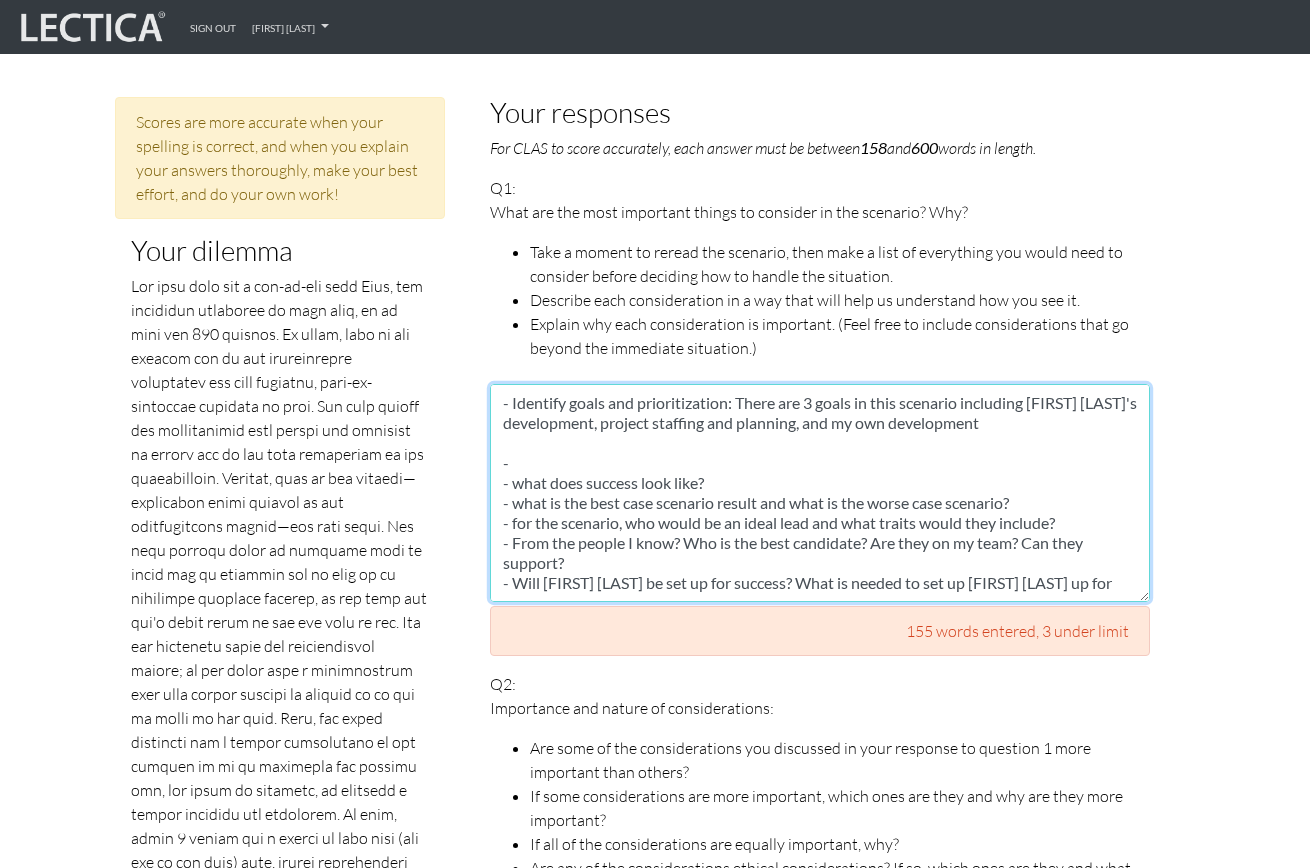 drag, startPoint x: 737, startPoint y: 403, endPoint x: 657, endPoint y: 405, distance: 80.024994 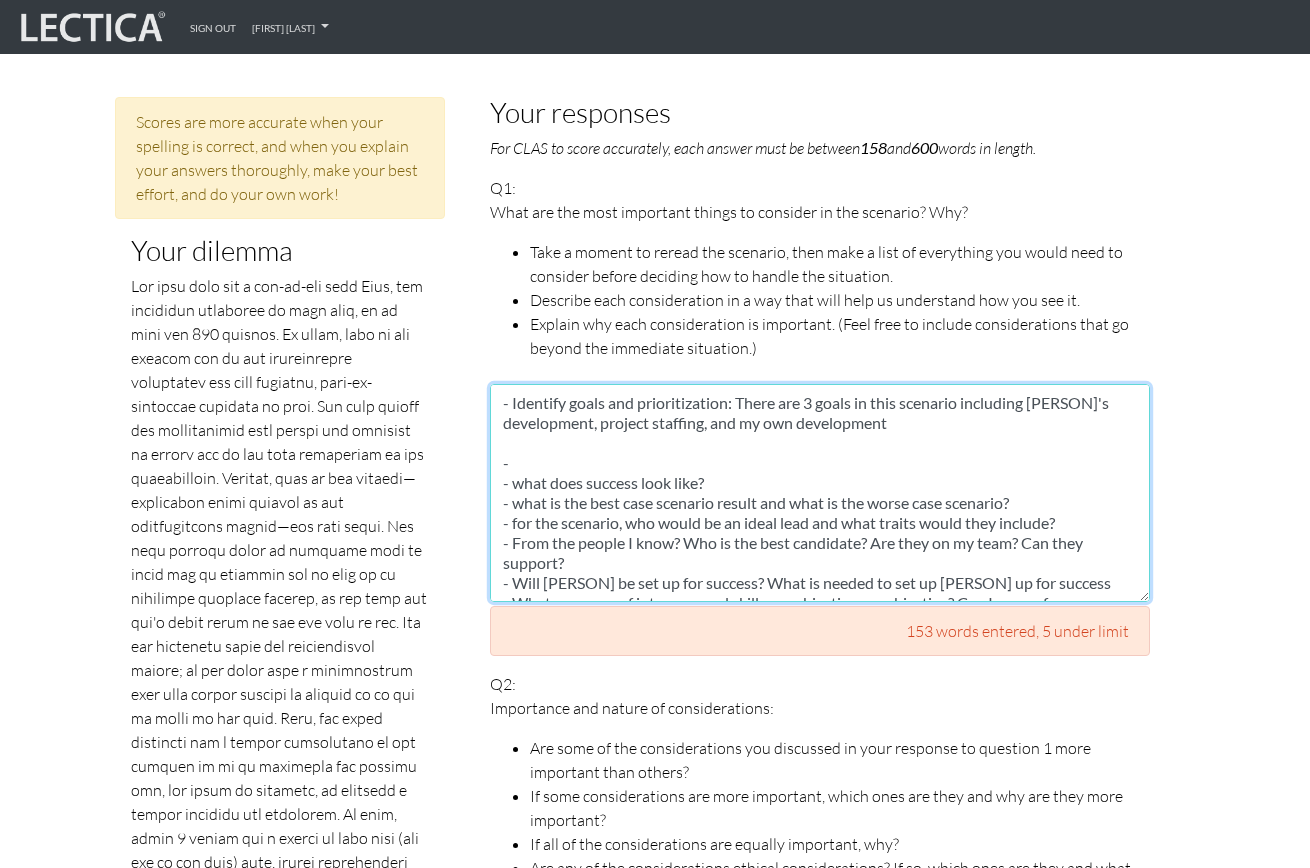 click on "- Identify goals and prioritization: There are 3 goals in this scenario including [PERSON]'s development, project staffing, and my own development
-
- what does success look like?
- what is the best case scenario result and what is the worse case scenario?
- for the scenario, who would be an ideal lead and what traits would they include?
- From the people I know? Who is the best candidate? Are they on my team? Can they support?
- Will [PERSON] be set up for success? What is needed to set up [PERSON] up for success
- What concerns of interpersonal skills are objective vs subjective? Can I assess from peer feedback objective concerns? what made working with [PERSON] difficult for the person who quit?
- Can I staff the project gradually? Avoid clashes folks initially
- Can I get mentorship on this from management this time or from another resource?
- C" at bounding box center (820, 493) 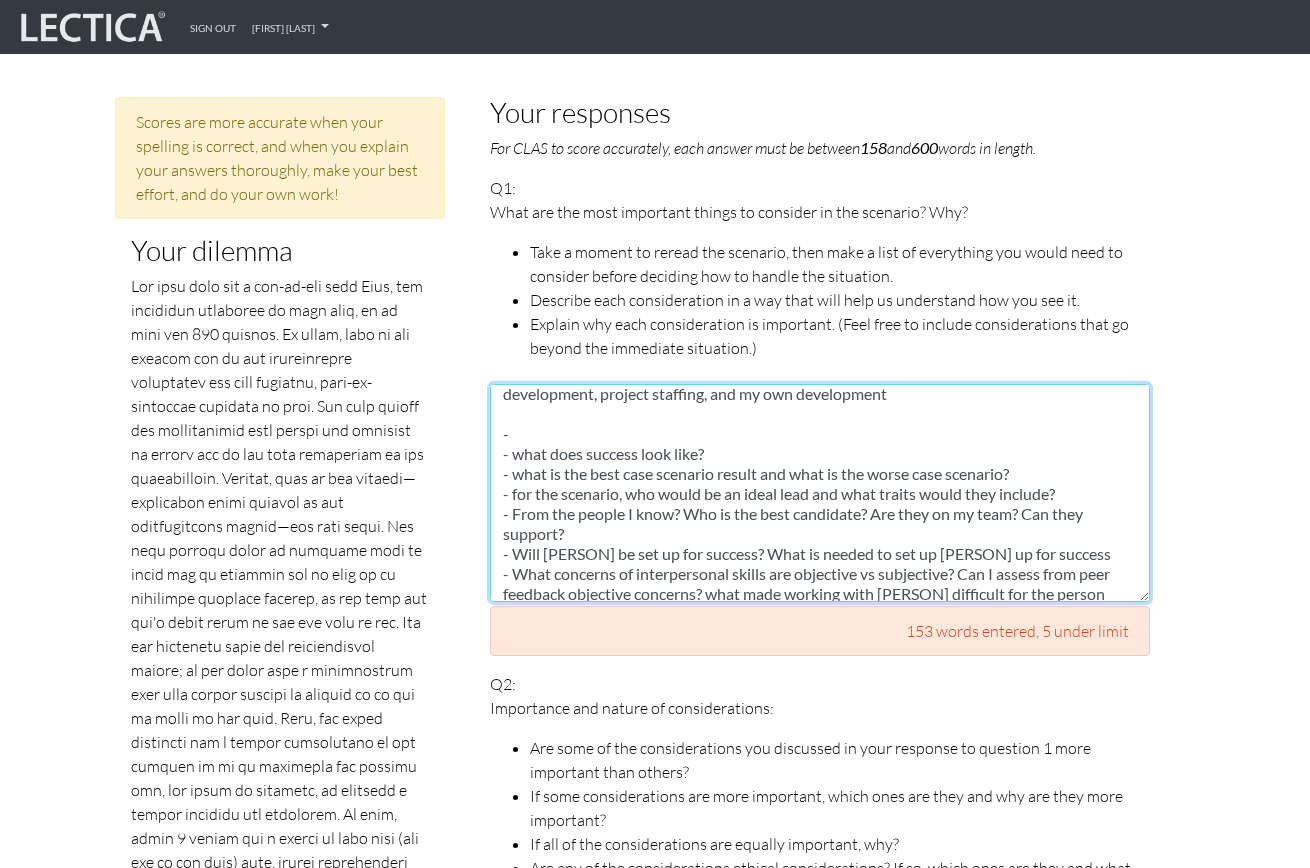 click on "- Identify goals and prioritization: There are 3 goals in this scenario including [PERSON]'s development, project staffing, and my own development
-
- what does success look like?
- what is the best case scenario result and what is the worse case scenario?
- for the scenario, who would be an ideal lead and what traits would they include?
- From the people I know? Who is the best candidate? Are they on my team? Can they support?
- Will [PERSON] be set up for success? What is needed to set up [PERSON] up for success
- What concerns of interpersonal skills are objective vs subjective? Can I assess from peer feedback objective concerns? what made working with [PERSON] difficult for the person who quit?
- Can I staff the project gradually? Avoid clashes folks initially
- Can I get mentorship on this from management this time or from another resource?
- C" at bounding box center (820, 493) 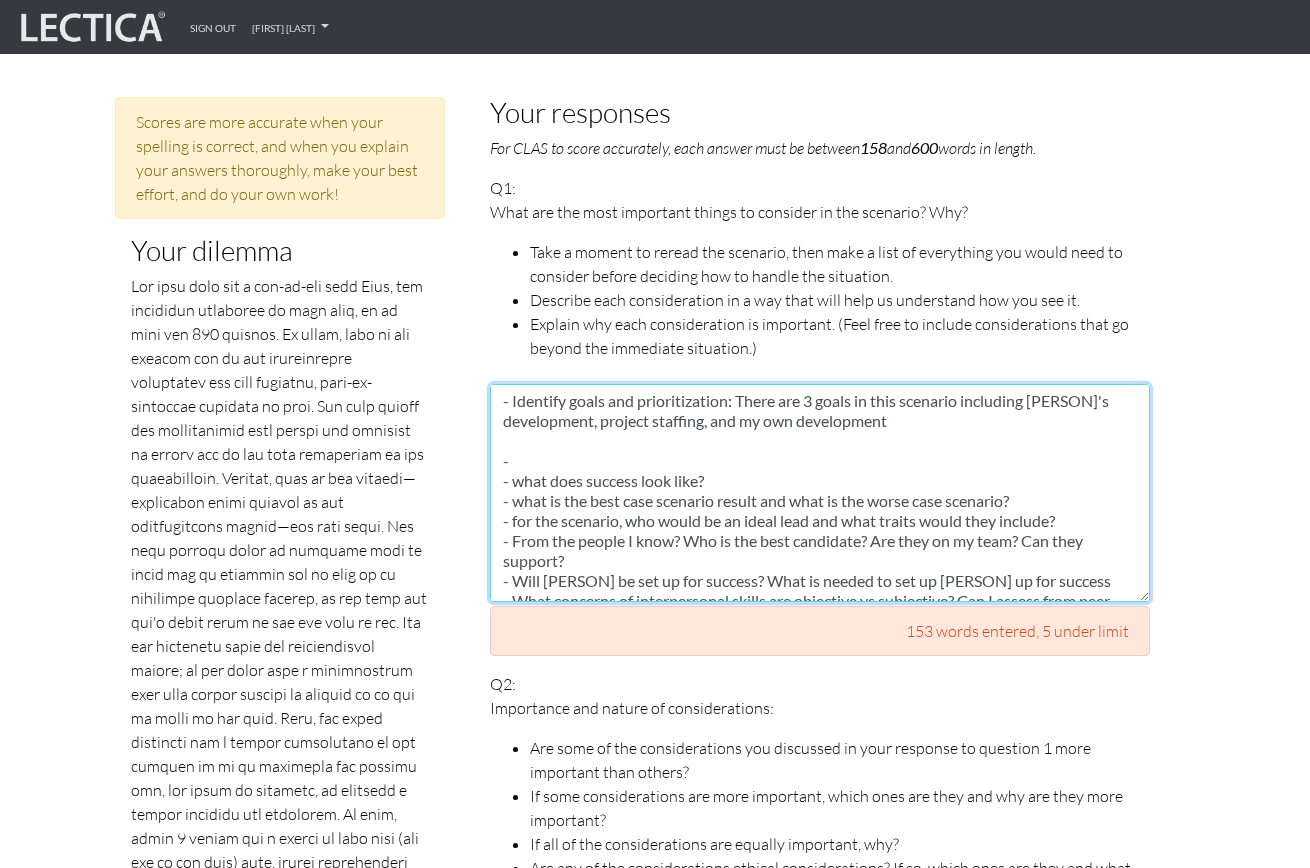 scroll, scrollTop: 0, scrollLeft: 0, axis: both 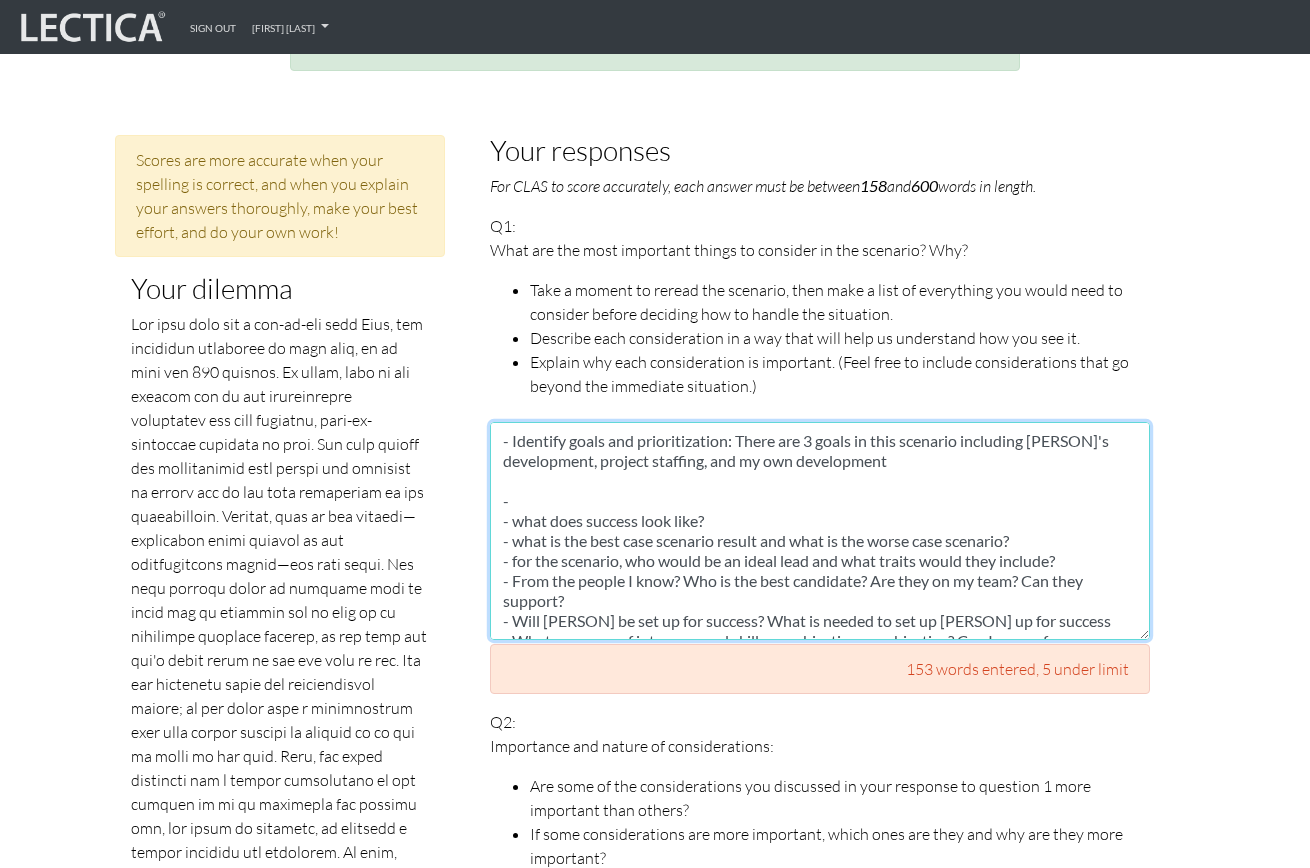 click on "- Identify goals and prioritization: There are 3 goals in this scenario including [PERSON]'s development, project staffing, and my own development
-
- what does success look like?
- what is the best case scenario result and what is the worse case scenario?
- for the scenario, who would be an ideal lead and what traits would they include?
- From the people I know? Who is the best candidate? Are they on my team? Can they support?
- Will [PERSON] be set up for success? What is needed to set up [PERSON] up for success
- What concerns of interpersonal skills are objective vs subjective? Can I assess from peer feedback objective concerns? what made working with [PERSON] difficult for the person who quit?
- Can I staff the project gradually? Avoid clashes folks initially
- Can I get mentorship on this from management this time or from another resource?
- C" at bounding box center [820, 531] 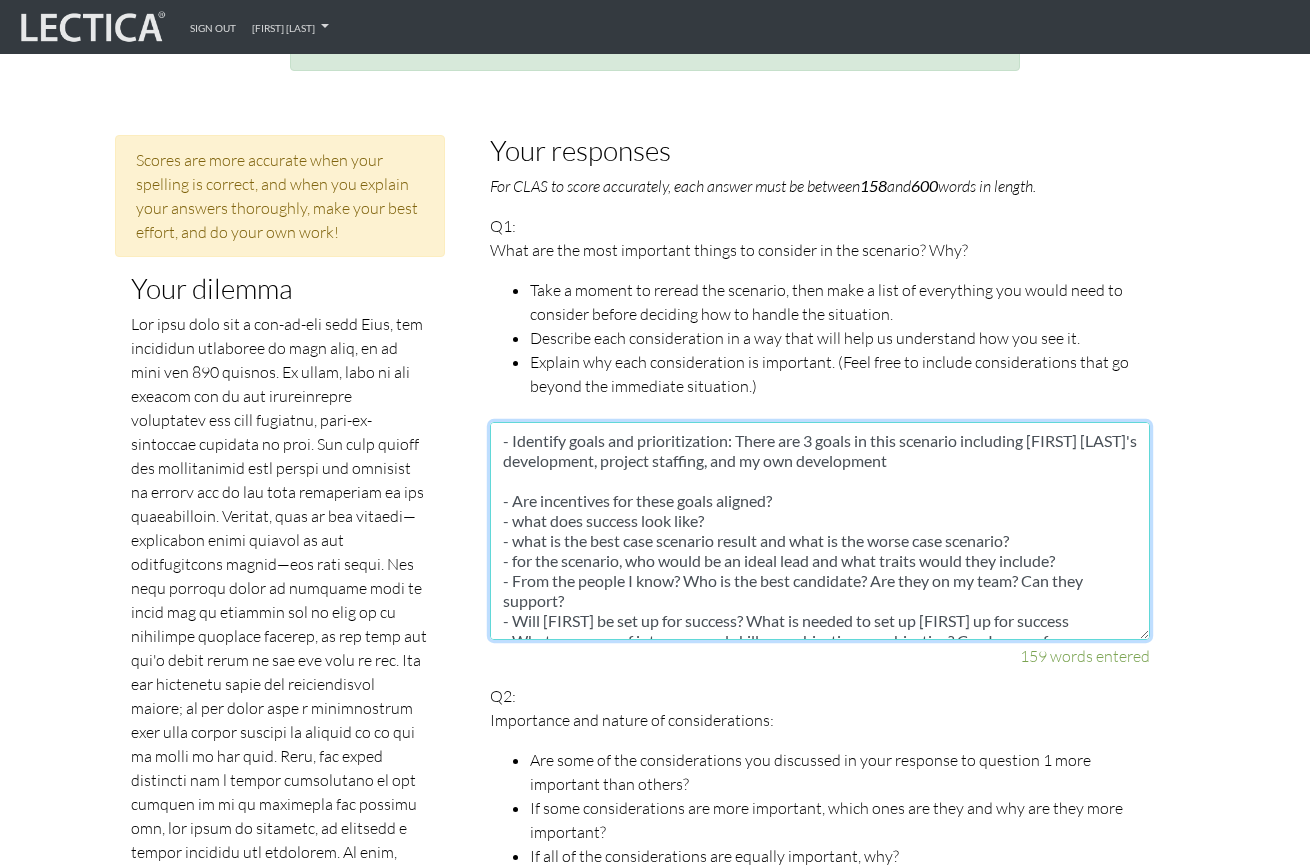 click on "- Identify goals and prioritization: There are 3 goals in this scenario including [FIRST] [LAST]'s development, project staffing, and my own development
- Are incentives for these goals aligned?
- what does success look like?
- what is the best case scenario result and what is the worse case scenario?
- for the scenario, who would be an ideal lead and what traits would they include?
- From the people I know? Who is the best candidate? Are they on my team? Can they support?
- Will [FIRST] be set up for success? What is needed to set up [FIRST] up for success
- What concerns of interpersonal skills are objective vs subjective? Can I assess from peer feedback objective concerns? what made working with [FIRST] difficult for the person who quit?
- Can I staff the project gradually? Avoid clashes folks initially
- Can I get mentorship on this from management this time or from another resource?
- C" at bounding box center [820, 531] 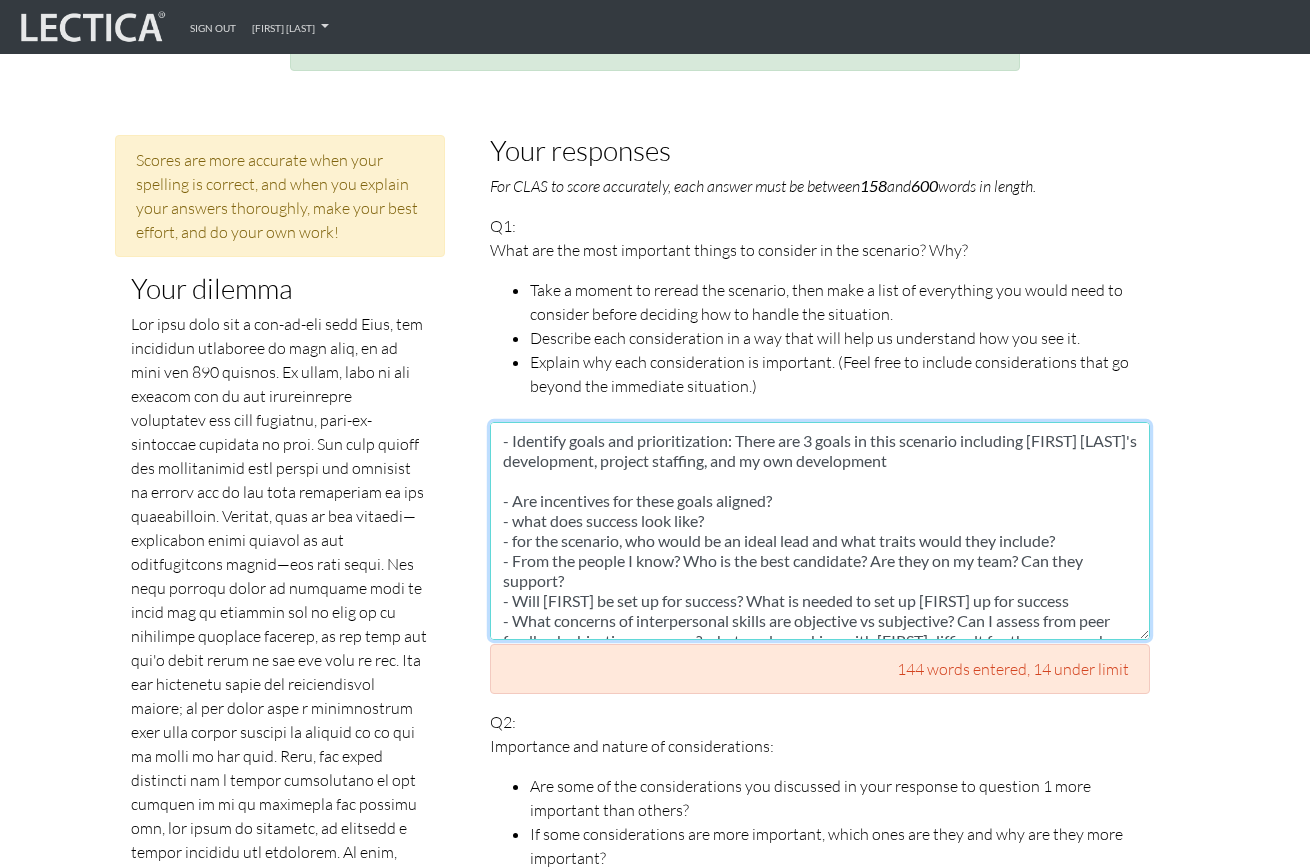 click on "- Identify goals and prioritization: There are 3 goals in this scenario including [FIRST] [LAST]'s development, project staffing, and my own development
- Are incentives for these goals aligned?
- what does success look like?
- for the scenario, who would be an ideal lead and what traits would they include?
- From the people I know? Who is the best candidate? Are they on my team? Can they support?
- Will [FIRST] be set up for success? What is needed to set up [FIRST] up for success
- What concerns of interpersonal skills are objective vs subjective? Can I assess from peer feedback objective concerns? what made working with [FIRST] difficult for the person who quit?
- Can I staff the project gradually? Avoid clashes folks initially
- Can I get mentorship on this from management this time or from another resource?
- C" at bounding box center (820, 531) 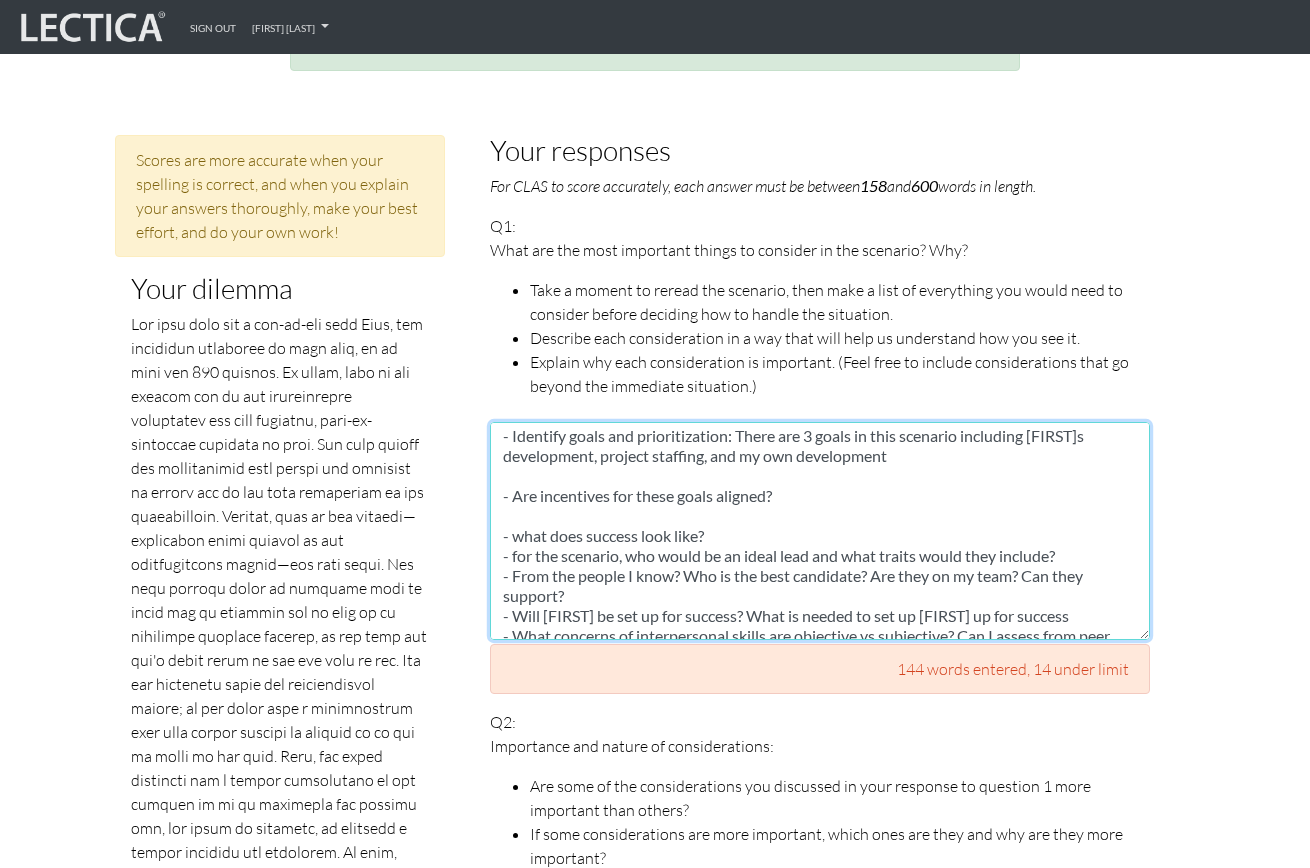 scroll, scrollTop: 8, scrollLeft: 0, axis: vertical 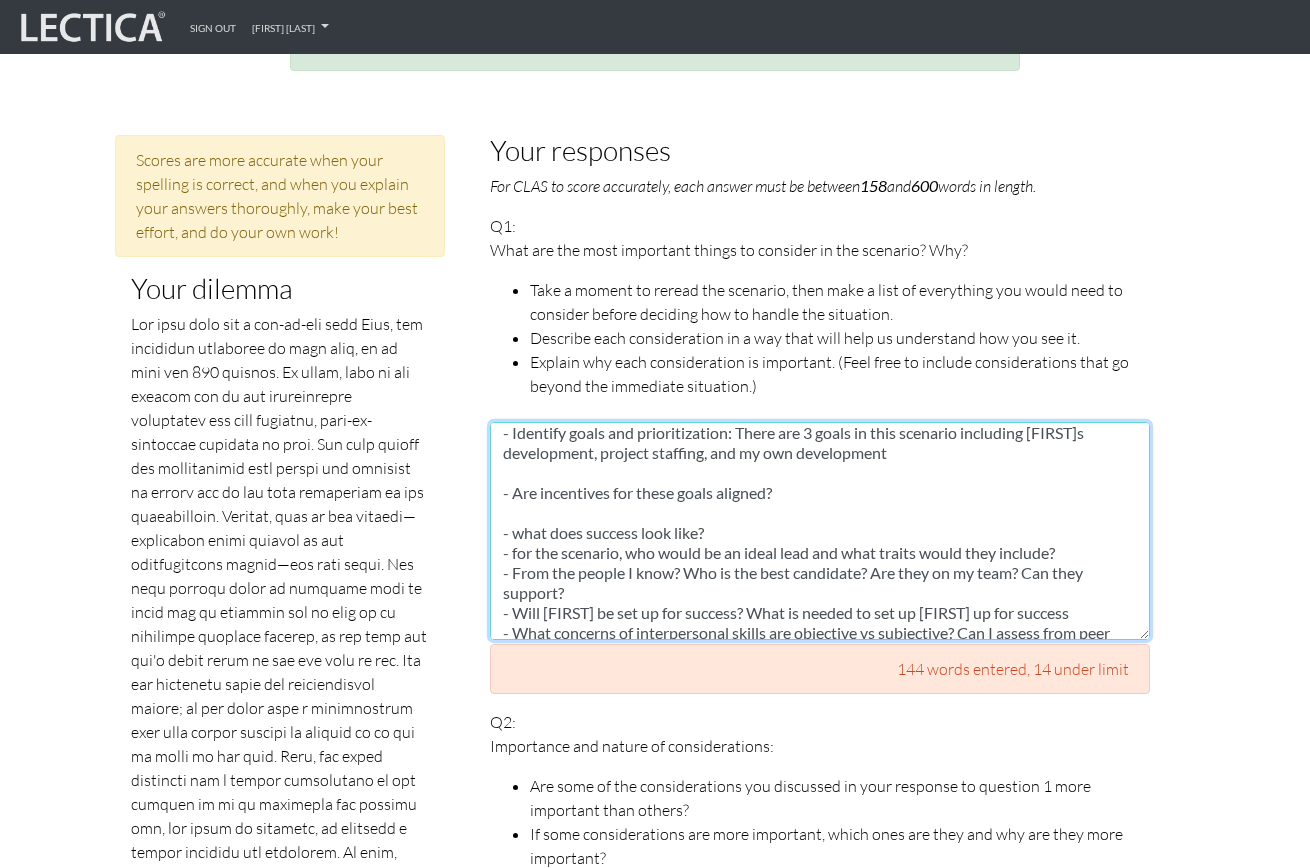 drag, startPoint x: 721, startPoint y: 512, endPoint x: 516, endPoint y: 513, distance: 205.00244 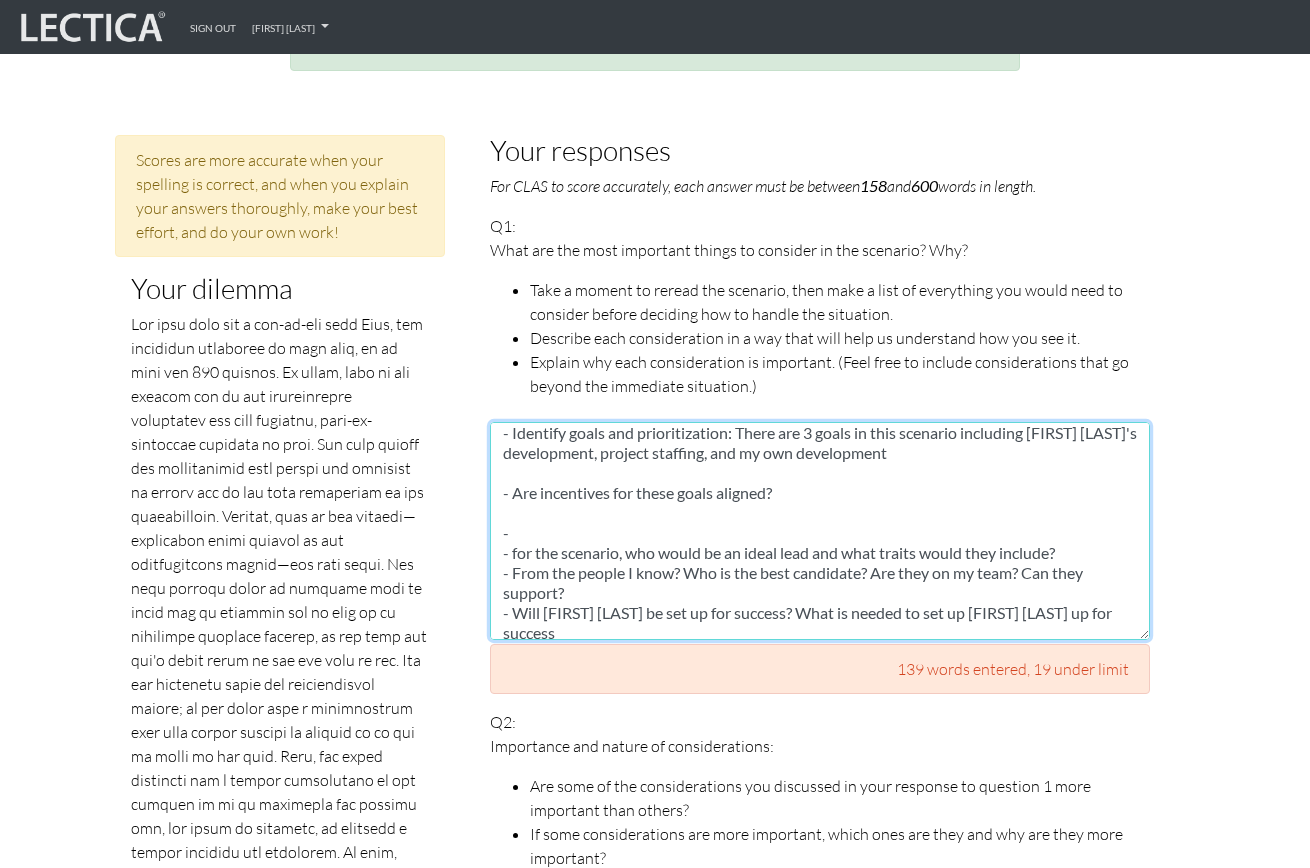 click on "- Identify goals and prioritization: There are 3 goals in this scenario including [FIRST] [LAST]'s development, project staffing, and my own development
- Are incentives for these goals aligned?
-
- for the scenario, who would be an ideal lead and what traits would they include?
- From the people I know? Who is the best candidate? Are they on my team? Can they support?
- Will [FIRST] [LAST] be set up for success? What is needed to set up [FIRST] [LAST] up for success
- What concerns of interpersonal skills are objective vs subjective? Can I assess from peer feedback objective concerns? what made working with [FIRST] [LAST] difficult for the person who quit?
- Can I staff the project gradually? Avoid clashes folks initially
- Can I get mentorship on this from management this time or from another resource?
- C" at bounding box center (820, 531) 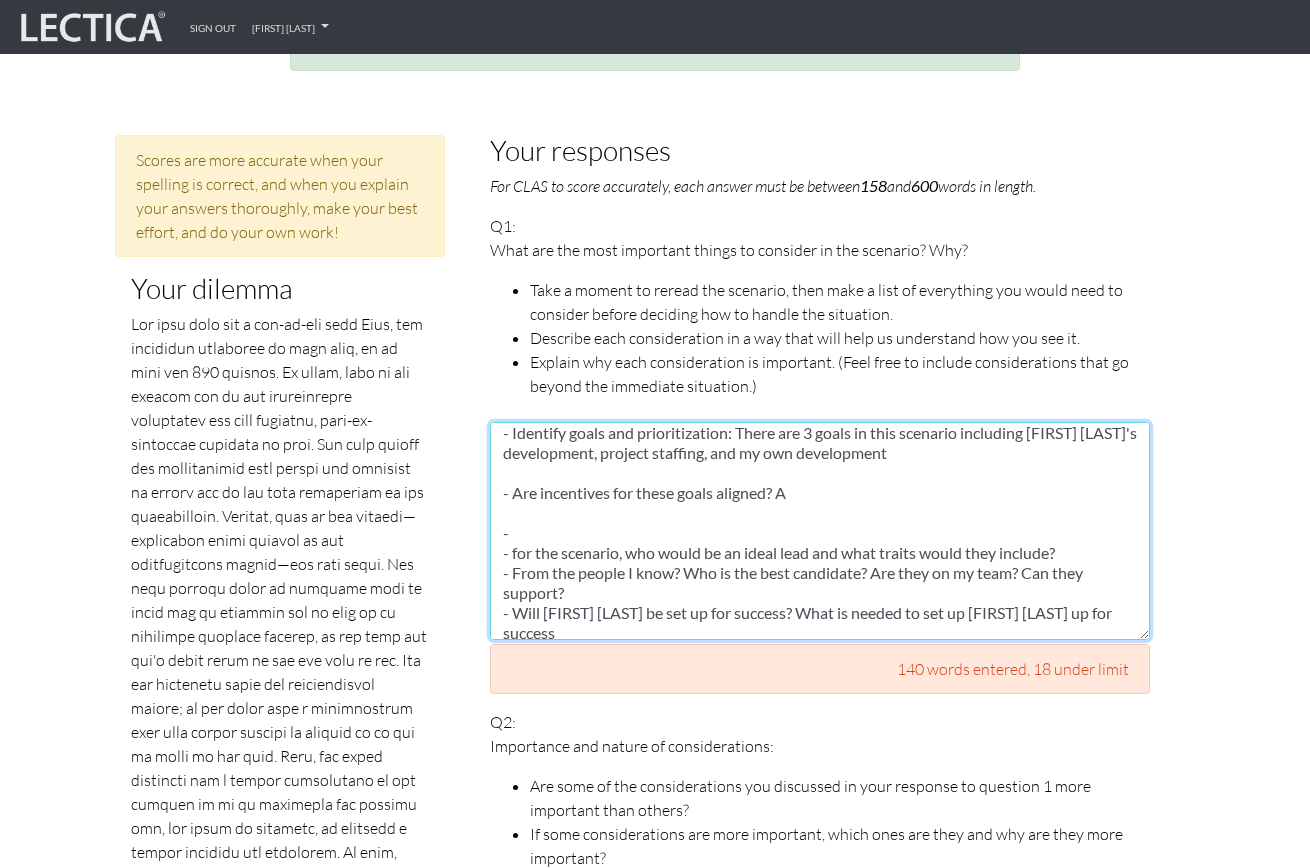 click on "- Identify goals and prioritization: There are 3 goals in this scenario including [FIRST] [LAST]'s development, project staffing, and my own development
- Are incentives for these goals aligned? A
-
- for the scenario, who would be an ideal lead and what traits would they include?
- From the people I know? Who is the best candidate? Are they on my team? Can they support?
- Will [FIRST] [LAST] be set up for success? What is needed to set up [FIRST] [LAST] up for success
- What concerns of interpersonal skills are objective vs subjective? Can I assess from peer feedback objective concerns? what made working with [FIRST] [LAST] difficult for the person who quit?
- Can I staff the project gradually? Avoid clashes folks initially
- Can I get mentorship on this from management this time or from another resource?
- C" at bounding box center [820, 531] 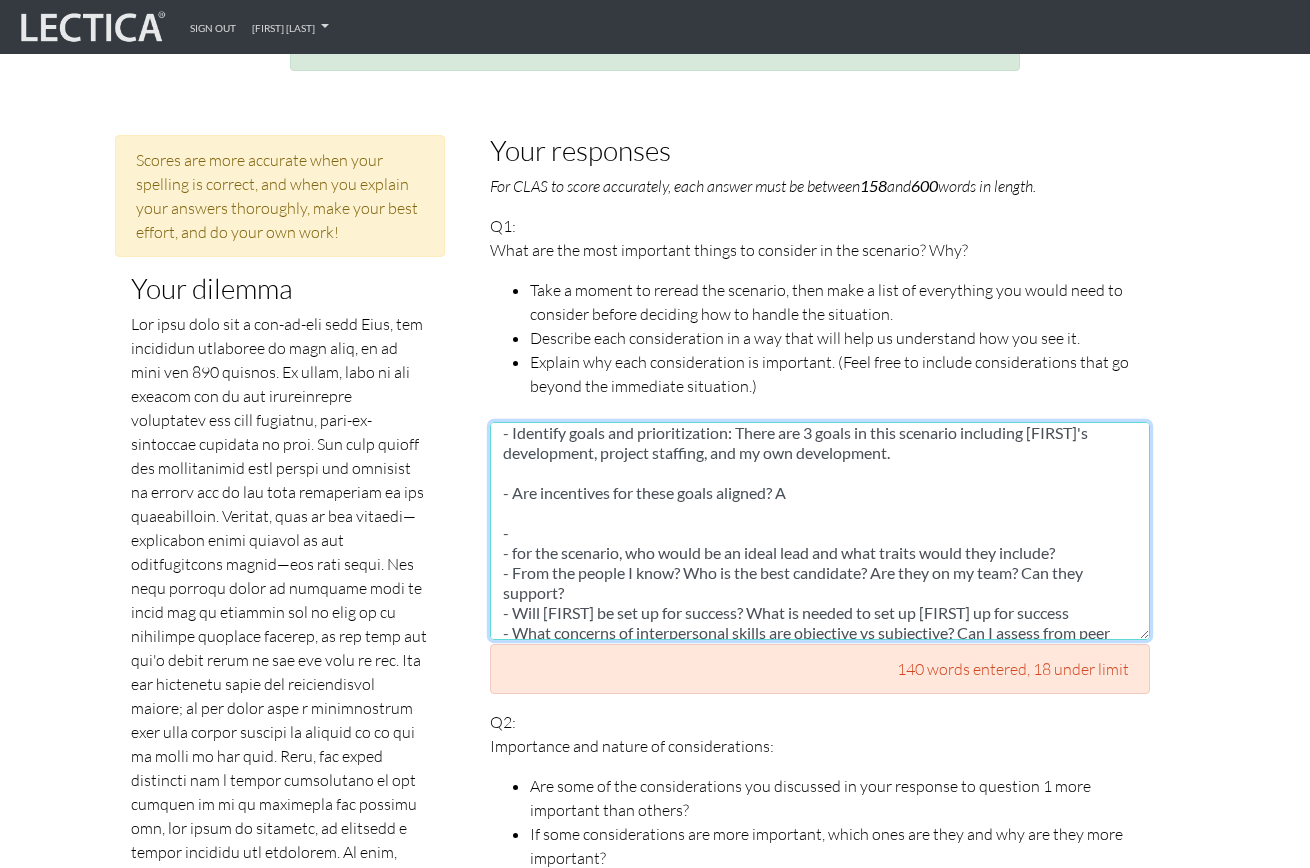 click on "- Identify goals and prioritization: There are 3 goals in this scenario including [FIRST]'s development, project staffing, and my own development.
- Are incentives for these goals aligned? A
-
- for the scenario, who would be an ideal lead and what traits would they include?
- From the people I know? Who is the best candidate? Are they on my team? Can they support?
- Will [FIRST] be set up for success? What is needed to set up [FIRST] up for success
- What concerns of interpersonal skills are objective vs subjective? Can I assess from peer feedback objective concerns? what made working with [FIRST] difficult for the person who quit?
- Can I staff the project gradually? Avoid clashes folks initially
- Can I get mentorship on this from management this time or from another resource?
- C" at bounding box center (820, 531) 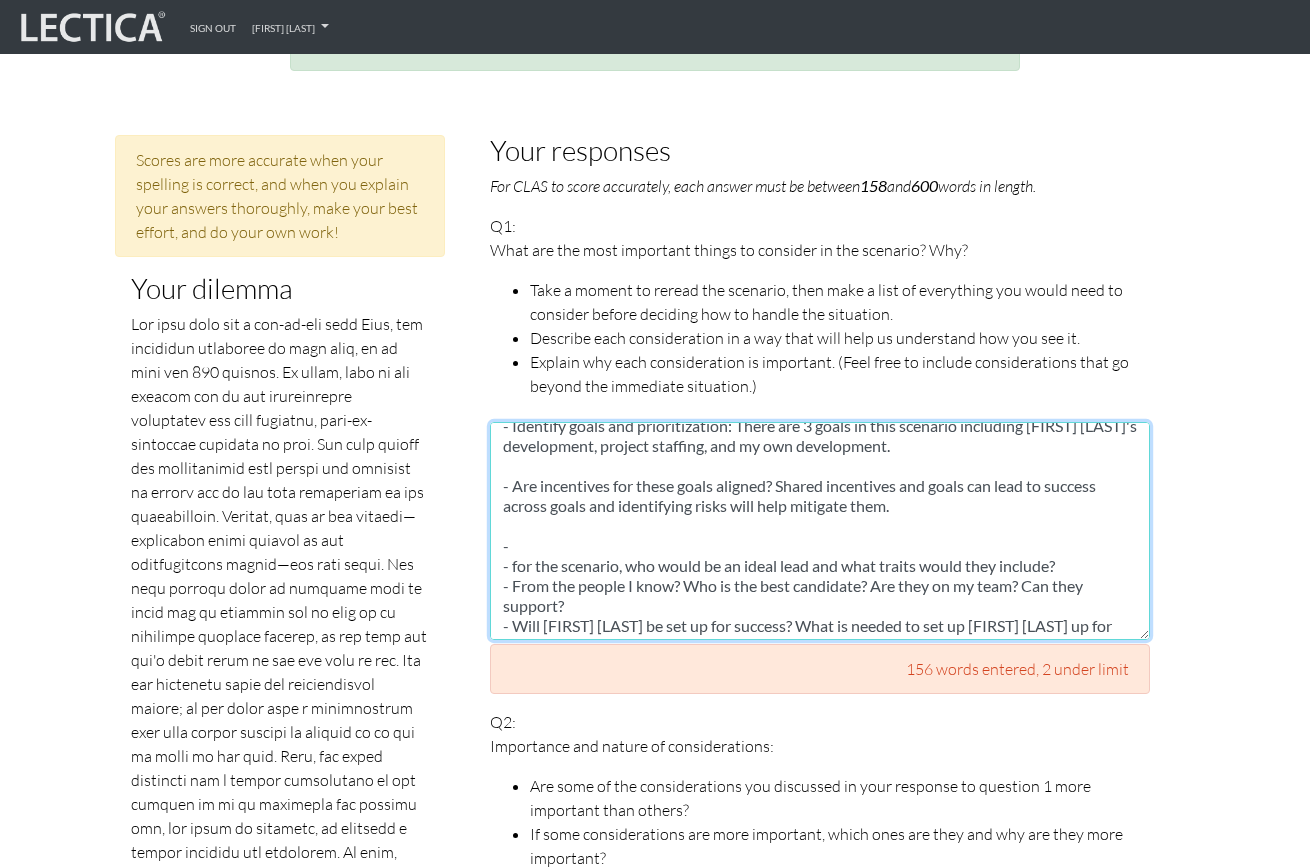 scroll, scrollTop: 43, scrollLeft: 0, axis: vertical 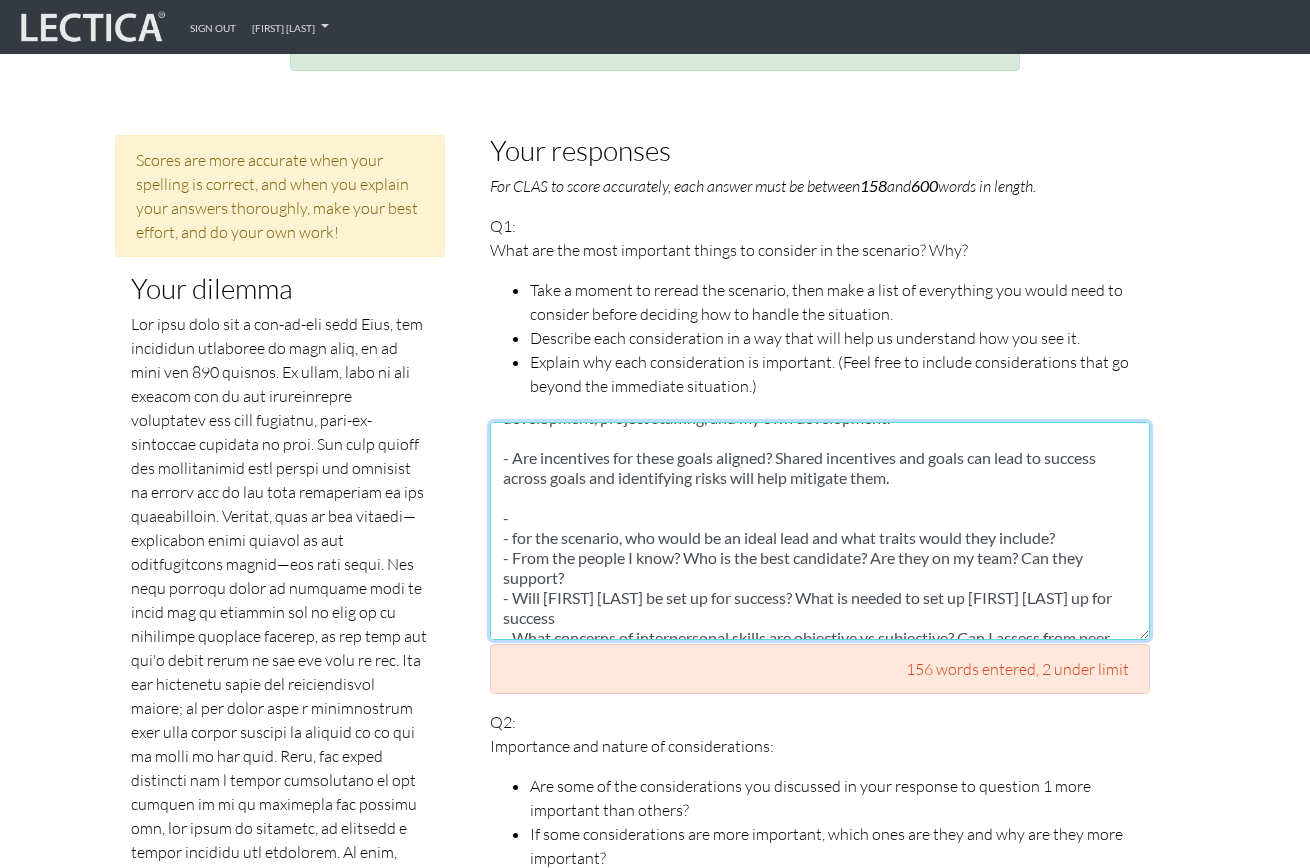 click on "- Identify goals and prioritization: There are 3 goals in this scenario including [FIRST] [LAST]'s development, project staffing, and my own development.
- Are incentives for these goals aligned? Shared incentives and goals can lead to success across goals and identifying risks will help mitigate them.
-
- for the scenario, who would be an ideal lead and what traits would they include?
- From the people I know? Who is the best candidate? Are they on my team? Can they support?
- Will [FIRST] [LAST] be set up for success? What is needed to set up [FIRST] [LAST] up for success
- What concerns of interpersonal skills are objective vs subjective? Can I assess from peer feedback objective concerns? what made working with [FIRST] [LAST] difficult for the person who quit?
- Can I staff the project gradually? Avoid clashes folks initially
- Can I get mentorship on this from management this time or from another resource?
- C" at bounding box center (820, 531) 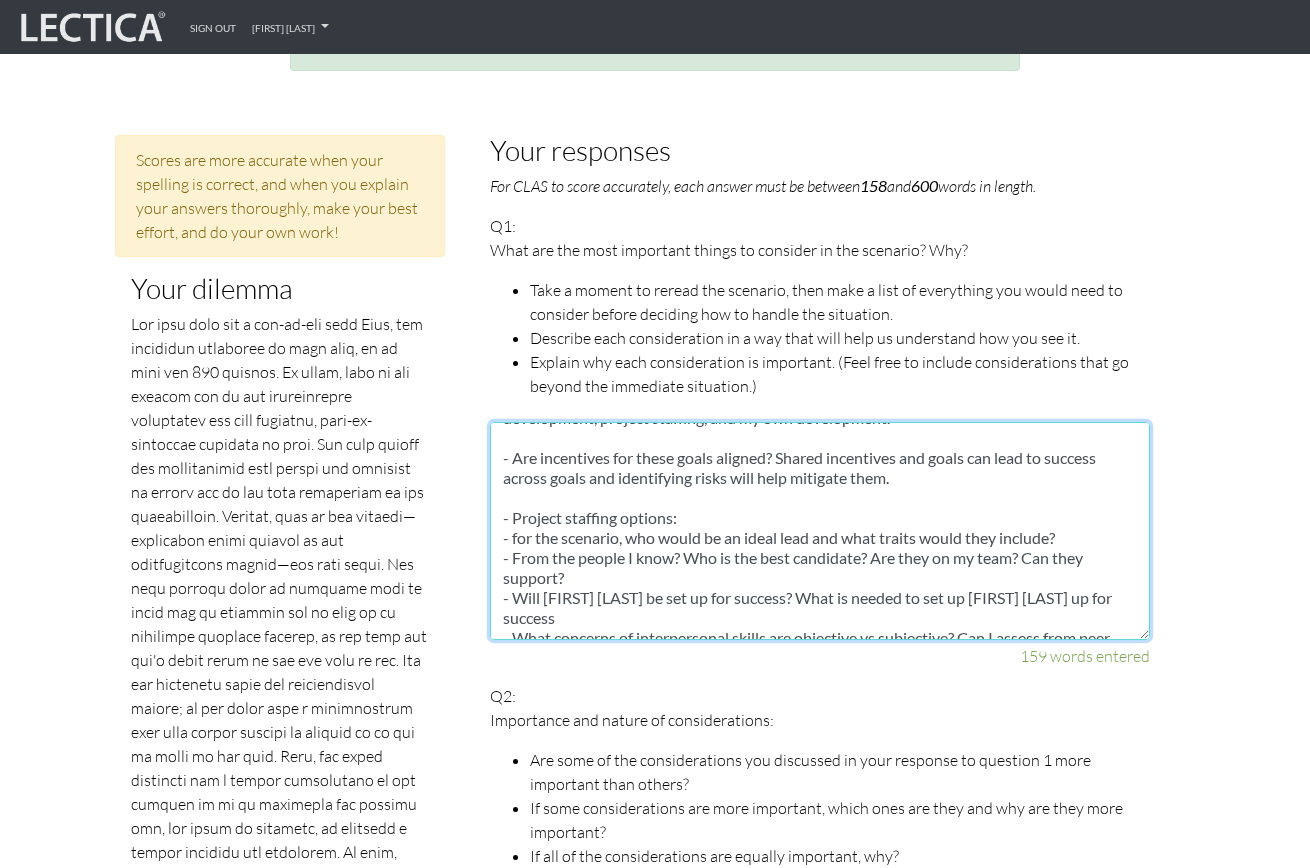 drag, startPoint x: 629, startPoint y: 515, endPoint x: 478, endPoint y: 511, distance: 151.05296 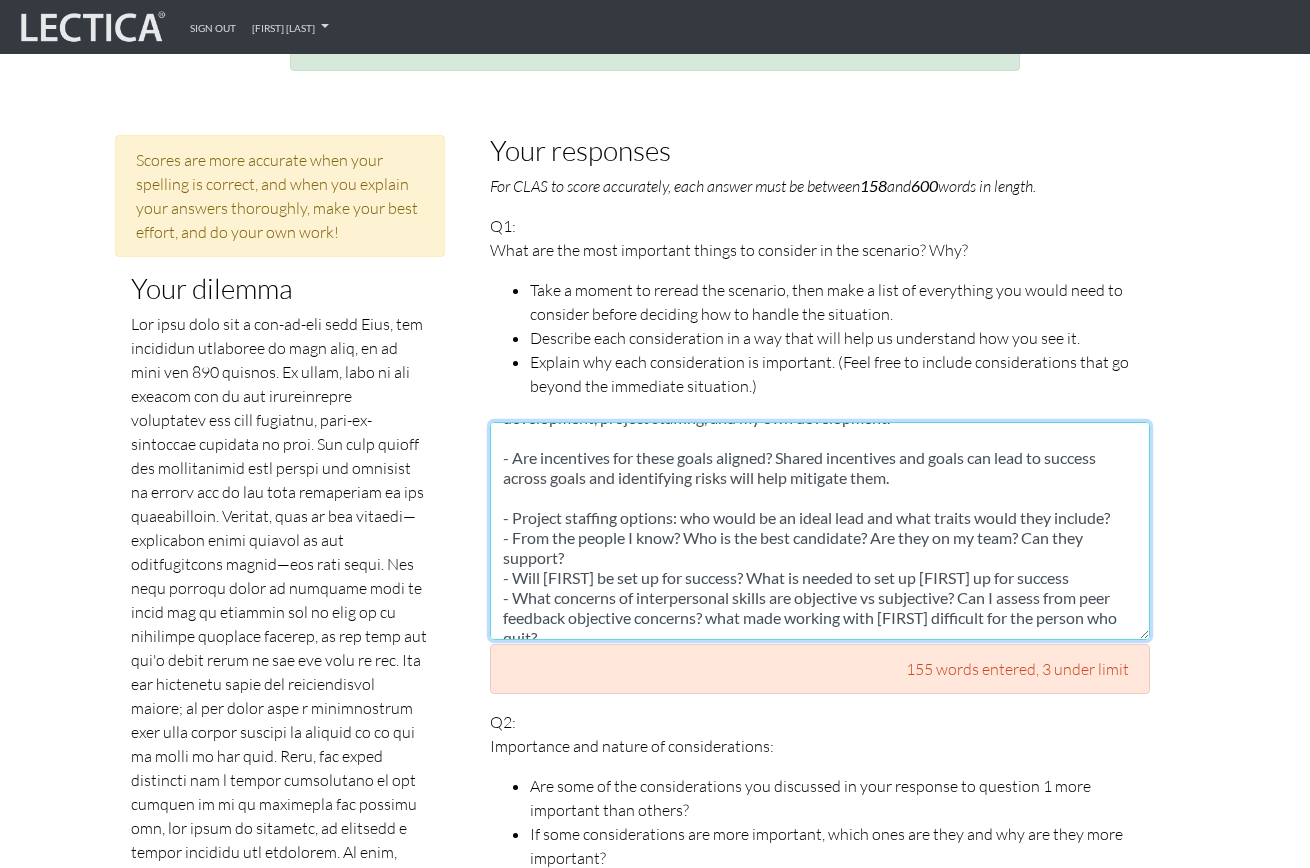 click on "- Identify goals and prioritization: There are 3 goals in this scenario including [FIRST]'s development, project staffing, and my own development.
- Are incentives for these goals aligned? Shared incentives and goals can lead to success across goals and identifying risks will help mitigate them.
- Project staffing options: who would be an ideal lead and what traits would they include?
- From the people I know? Who is the best candidate? Are they on my team? Can they support?
- Will [FIRST] be set up for success? What is needed to set up [FIRST] up for success
- What concerns of interpersonal skills are objective vs subjective? Can I assess from peer feedback objective concerns? what made working with [FIRST] difficult for the person who quit?
- Can I staff the project gradually? Avoid clashes folks initially
- Can I get mentorship on this from management this time or from another resource?
- C" at bounding box center (820, 531) 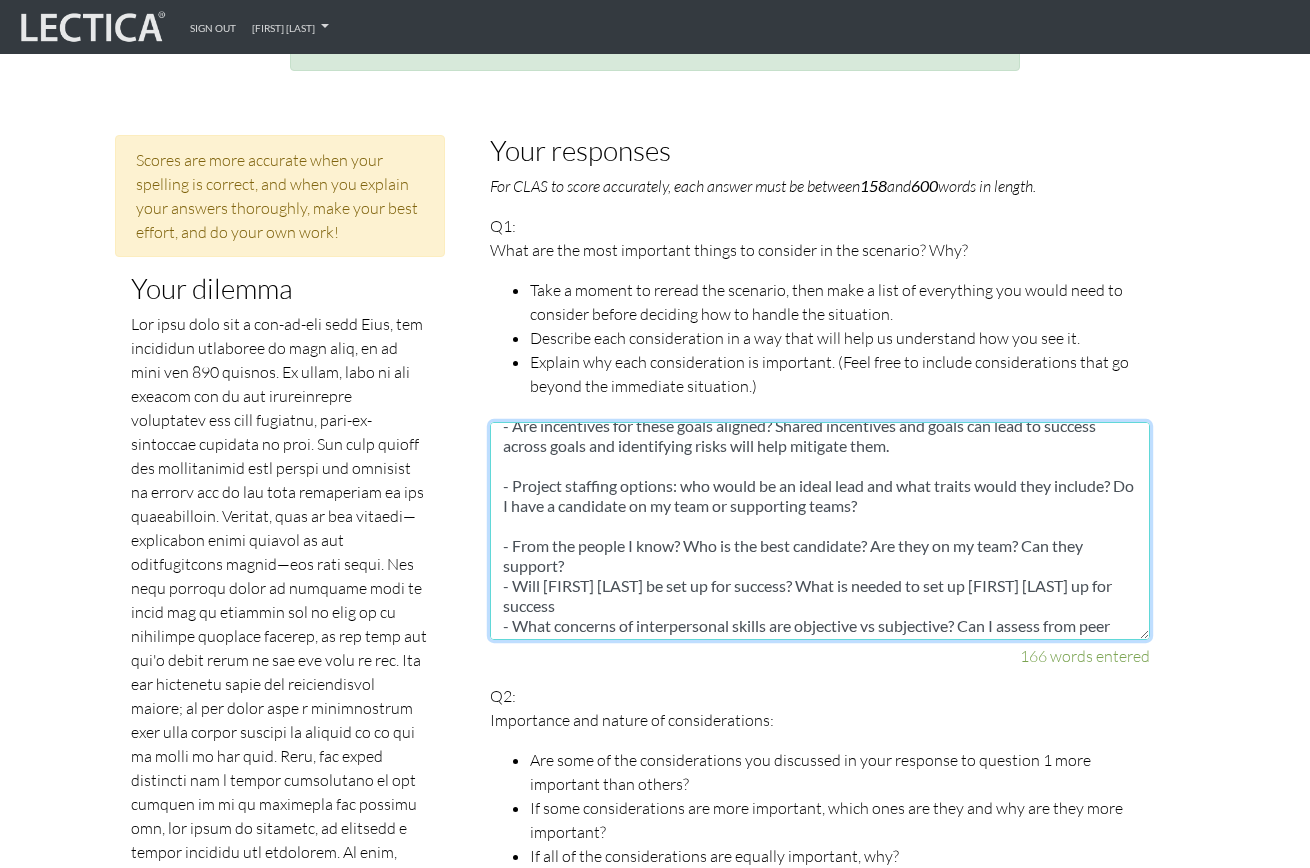 scroll, scrollTop: 101, scrollLeft: 0, axis: vertical 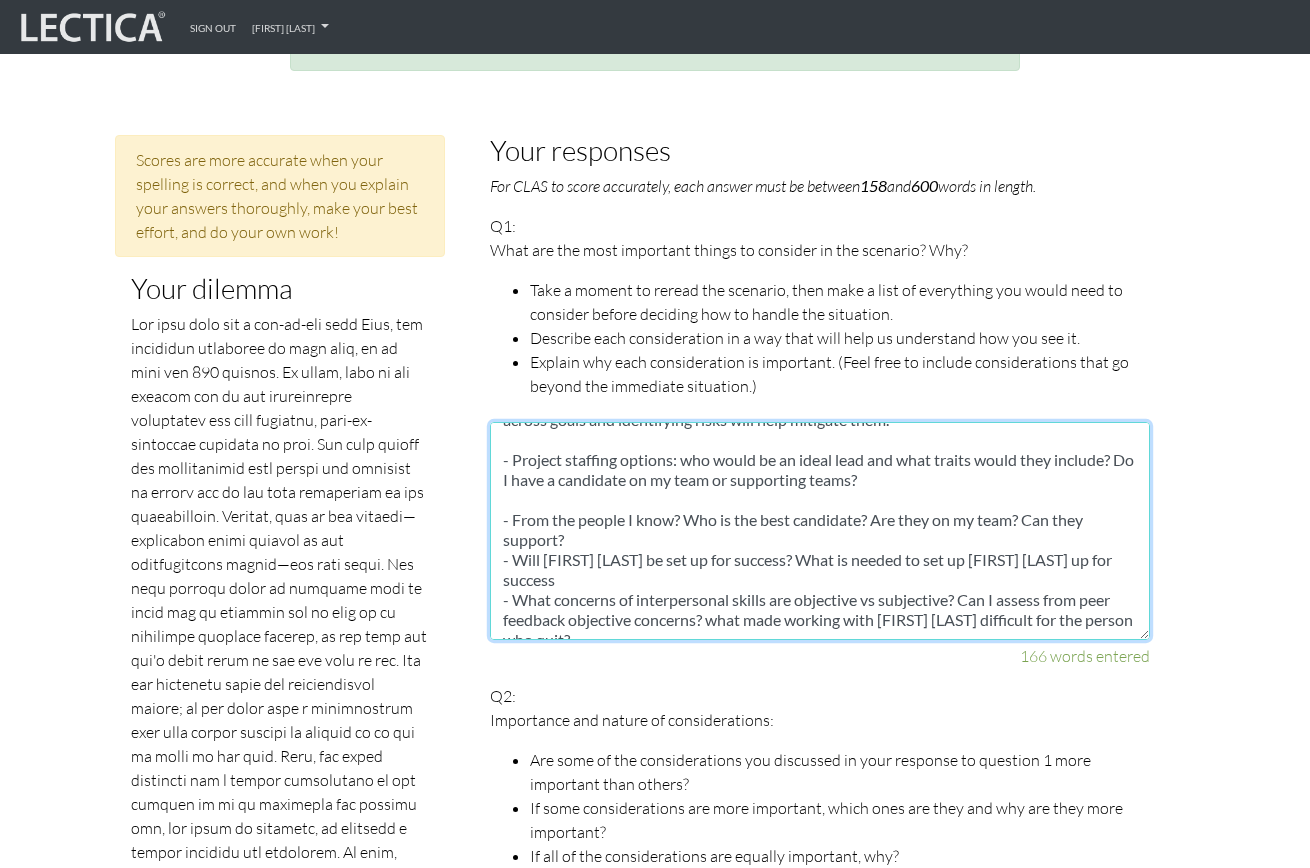 drag, startPoint x: 591, startPoint y: 519, endPoint x: 490, endPoint y: 501, distance: 102.59142 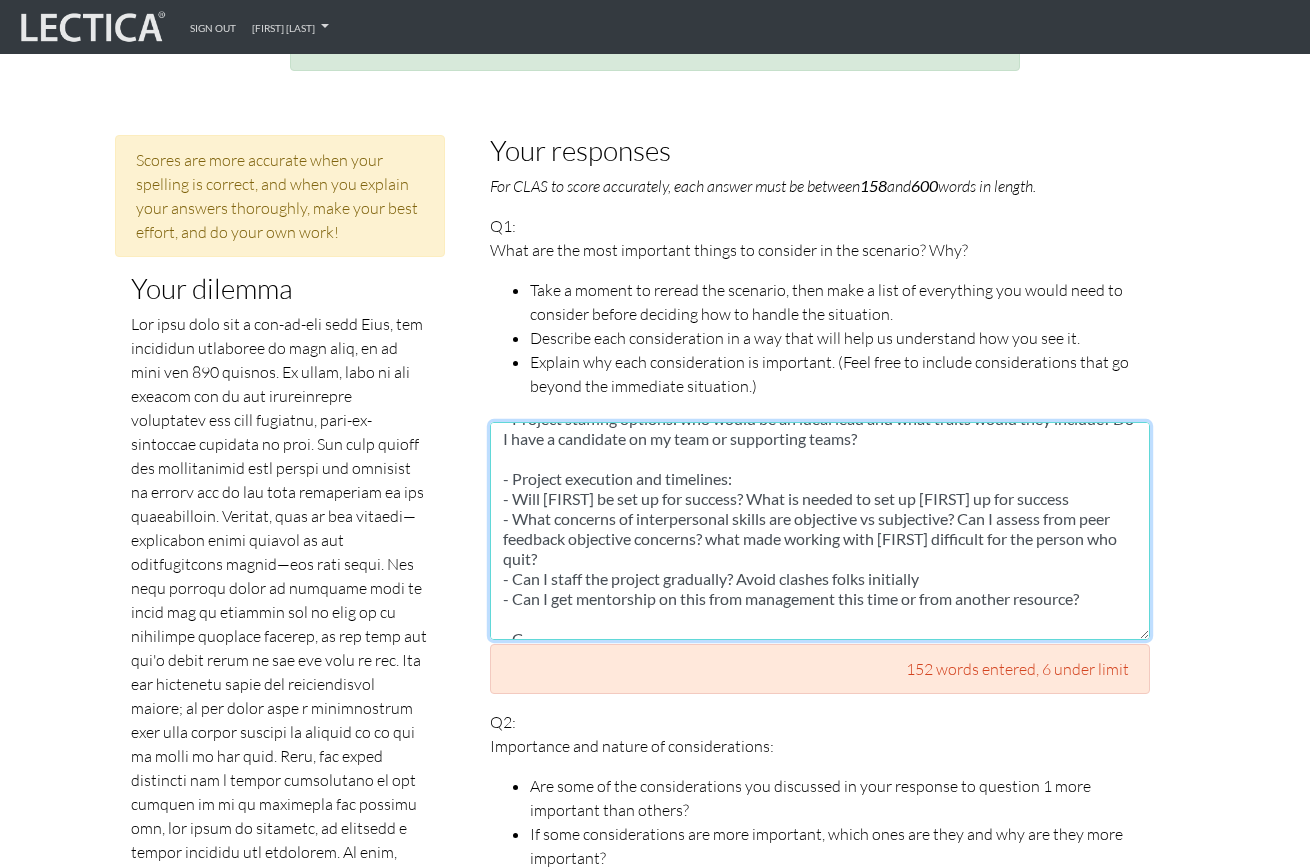 scroll, scrollTop: 144, scrollLeft: 0, axis: vertical 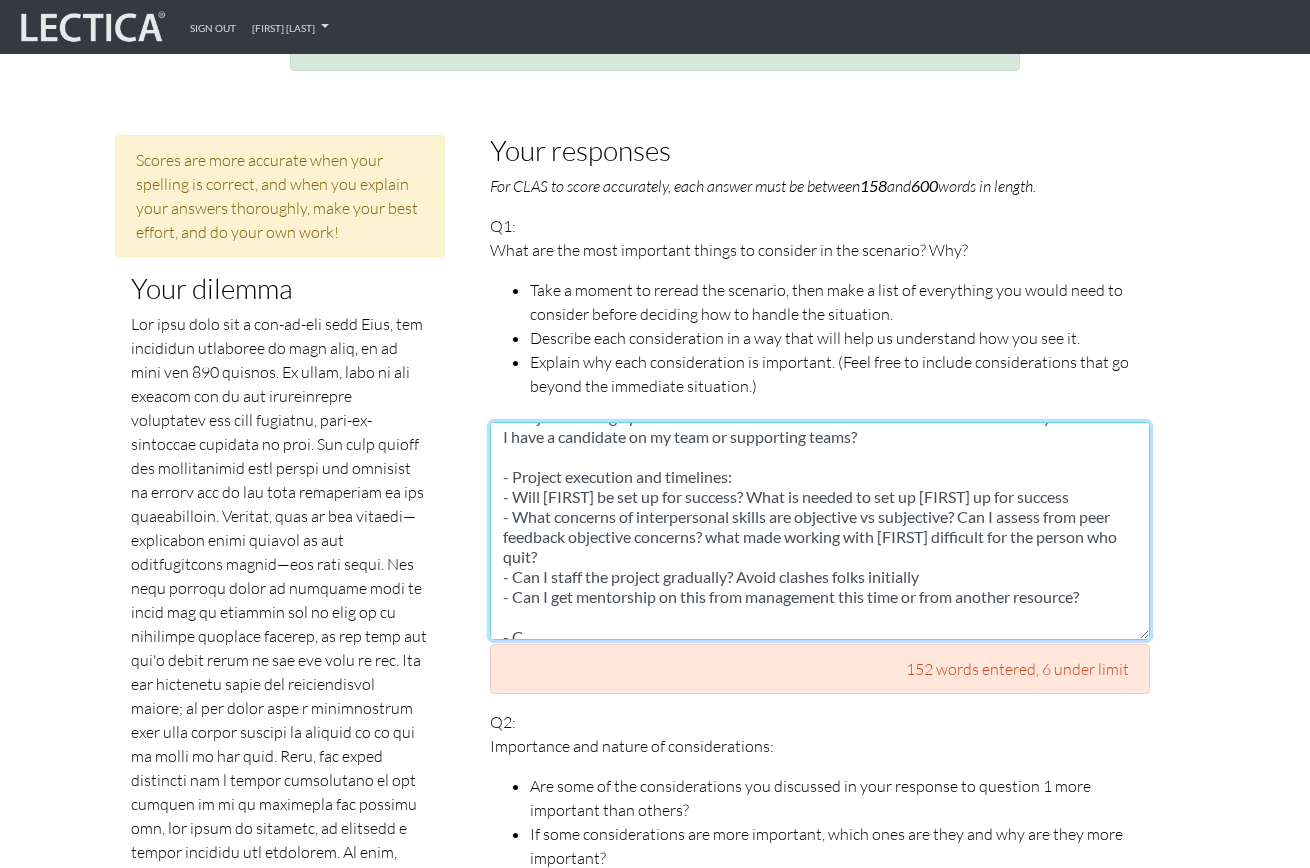 click on "- Identify goals and prioritization: There are 3 goals in this scenario including [FIRST] [LAST]'s development, project staffing, and my own development.
- Are incentives for these goals aligned? Shared incentives and goals can lead to success across goals and identifying risks will help mitigate them.
- Project staffing options: who would be an ideal lead and what traits would they include? Do I have a candidate on my team or supporting teams?
- Project execution and timelines:
- Will [FIRST] be set up for success? What is needed to set up [FIRST] up for success
- What concerns of interpersonal skills are objective vs subjective? Can I assess from peer feedback objective concerns? what made working with [FIRST] difficult for the person who quit?
- Can I staff the project gradually? Avoid clashes folks initially
- Can I get mentorship on this from management this time or from another resource?
- C" at bounding box center [820, 531] 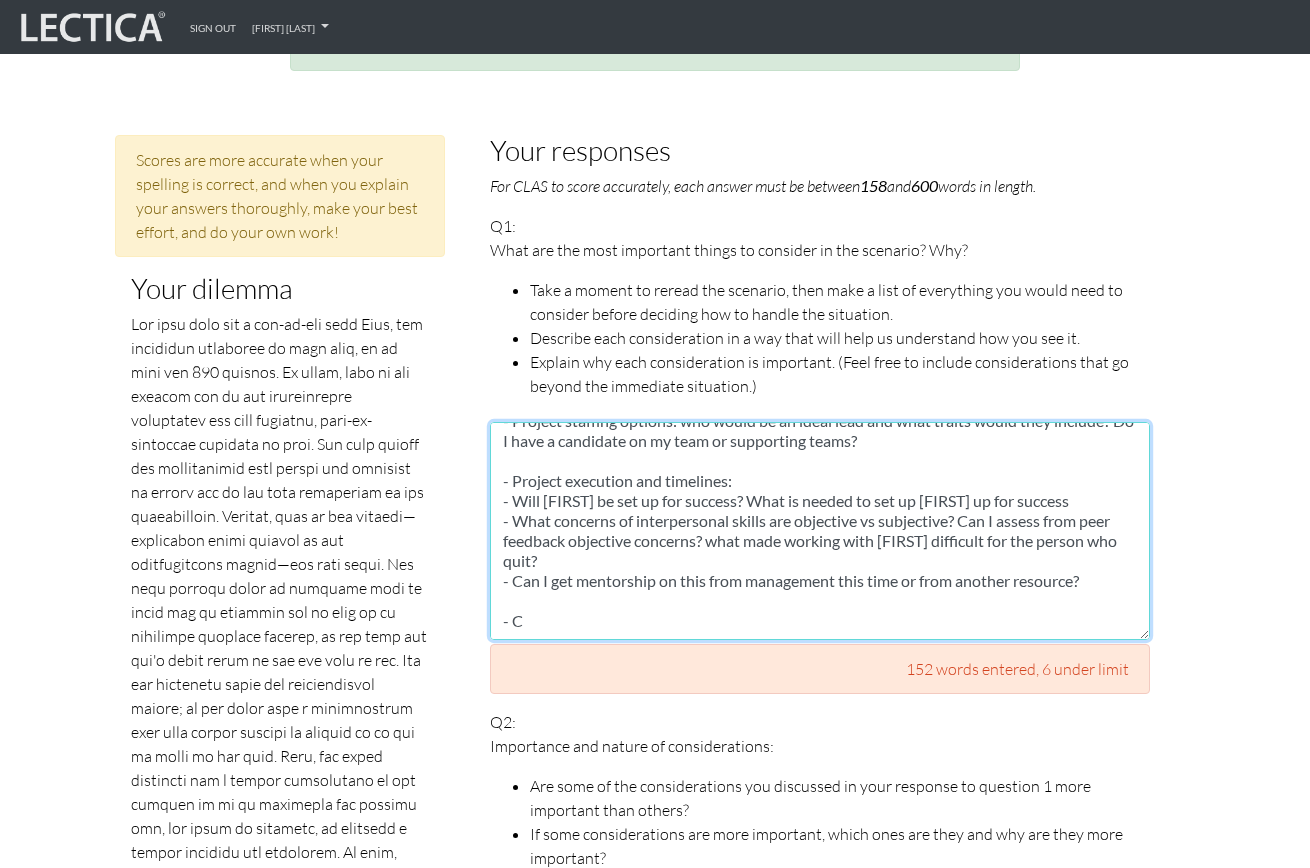 scroll, scrollTop: 140, scrollLeft: 0, axis: vertical 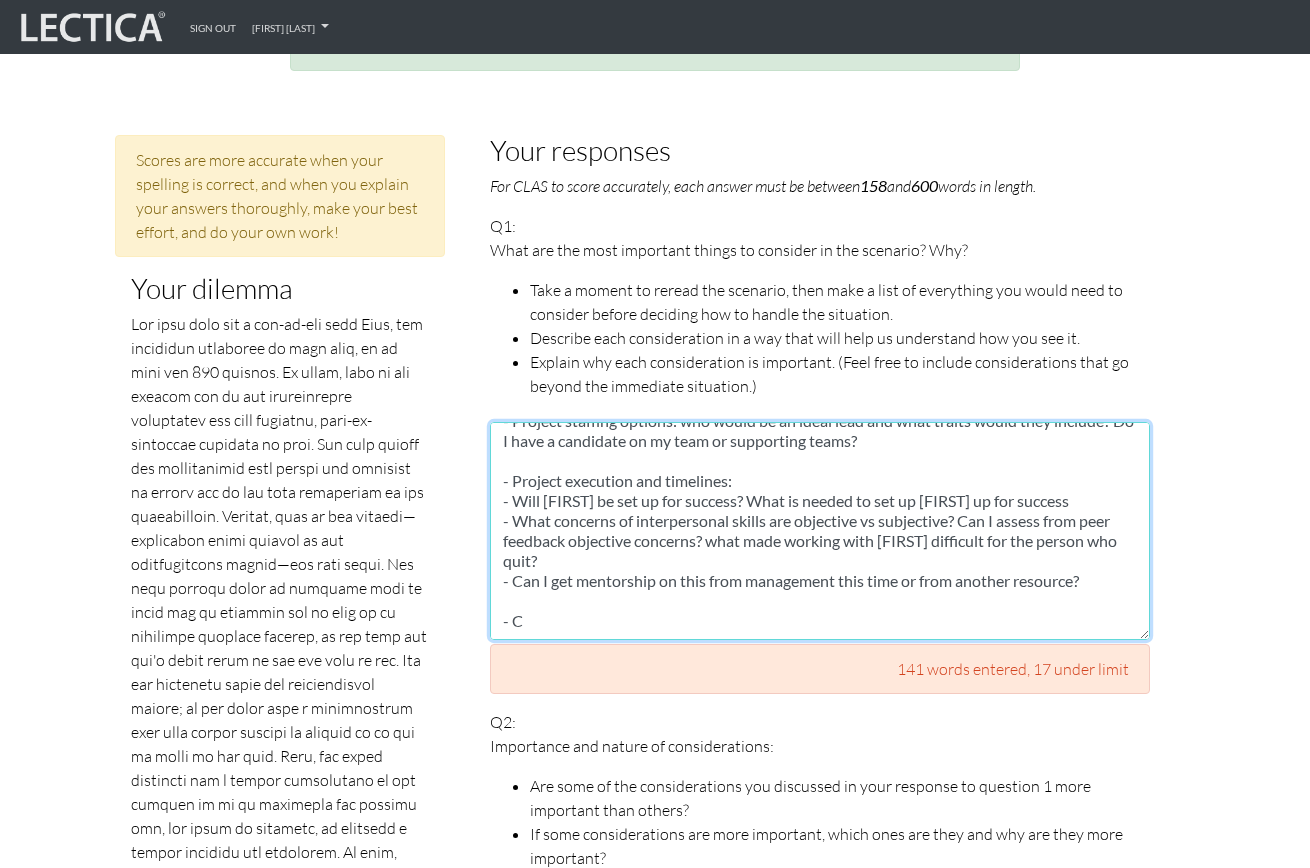 click on "- Identify goals and prioritization: There are 3 goals in this scenario including [FIRST] [LAST]'s development, project staffing, and my own development.
- Are incentives for these goals aligned? Shared incentives and goals can lead to success across goals and identifying risks will help mitigate them.
- Project staffing options: who would be an ideal lead and what traits would they include? Do I have a candidate on my team or supporting teams?
- Project execution and timelines:
- Will [FIRST] be set up for success? What is needed to set up [FIRST] up for success
- What concerns of interpersonal skills are objective vs subjective? Can I assess from peer feedback objective concerns? what made working with [FIRST] difficult for the person who quit?
- Can I get mentorship on this from management this time or from another resource?
- C" at bounding box center [820, 531] 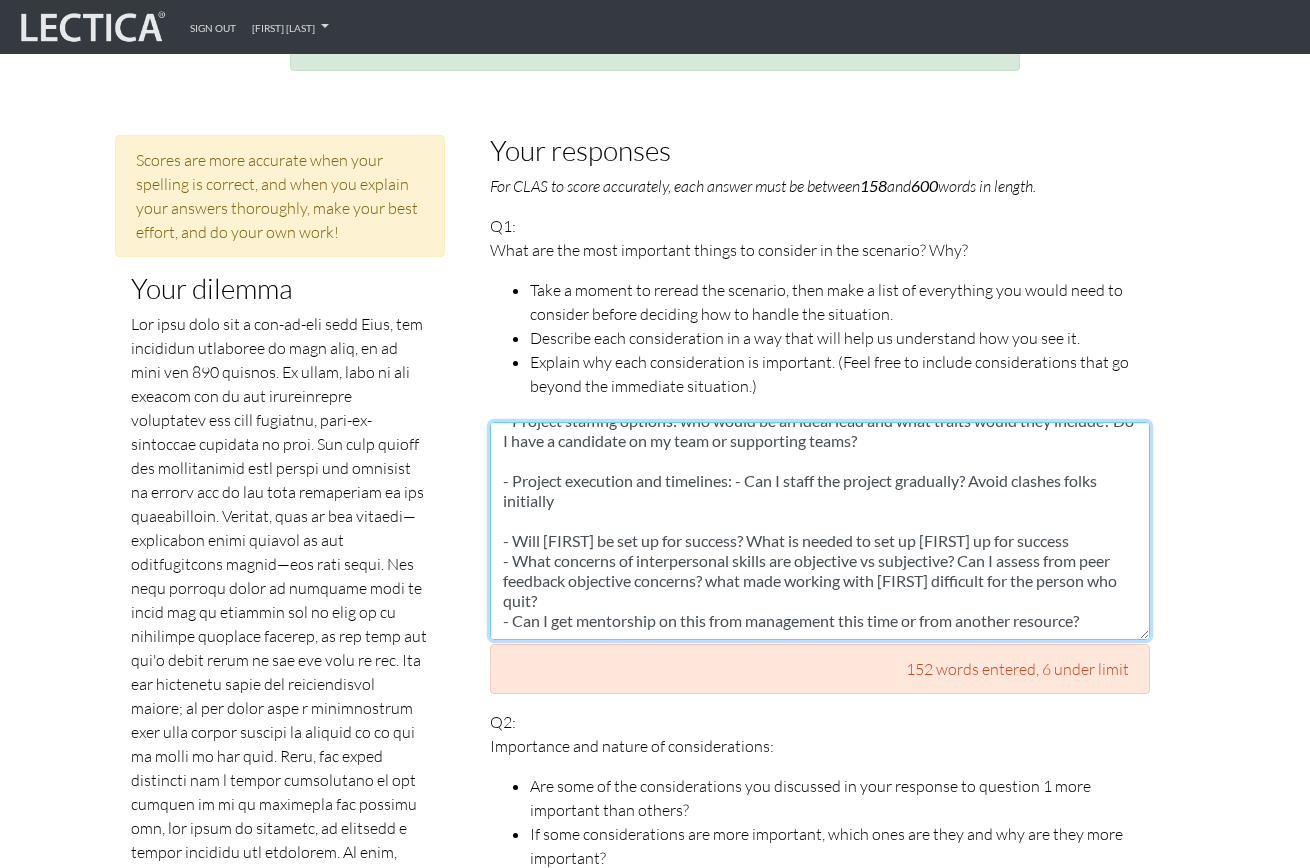 scroll, scrollTop: 144, scrollLeft: 0, axis: vertical 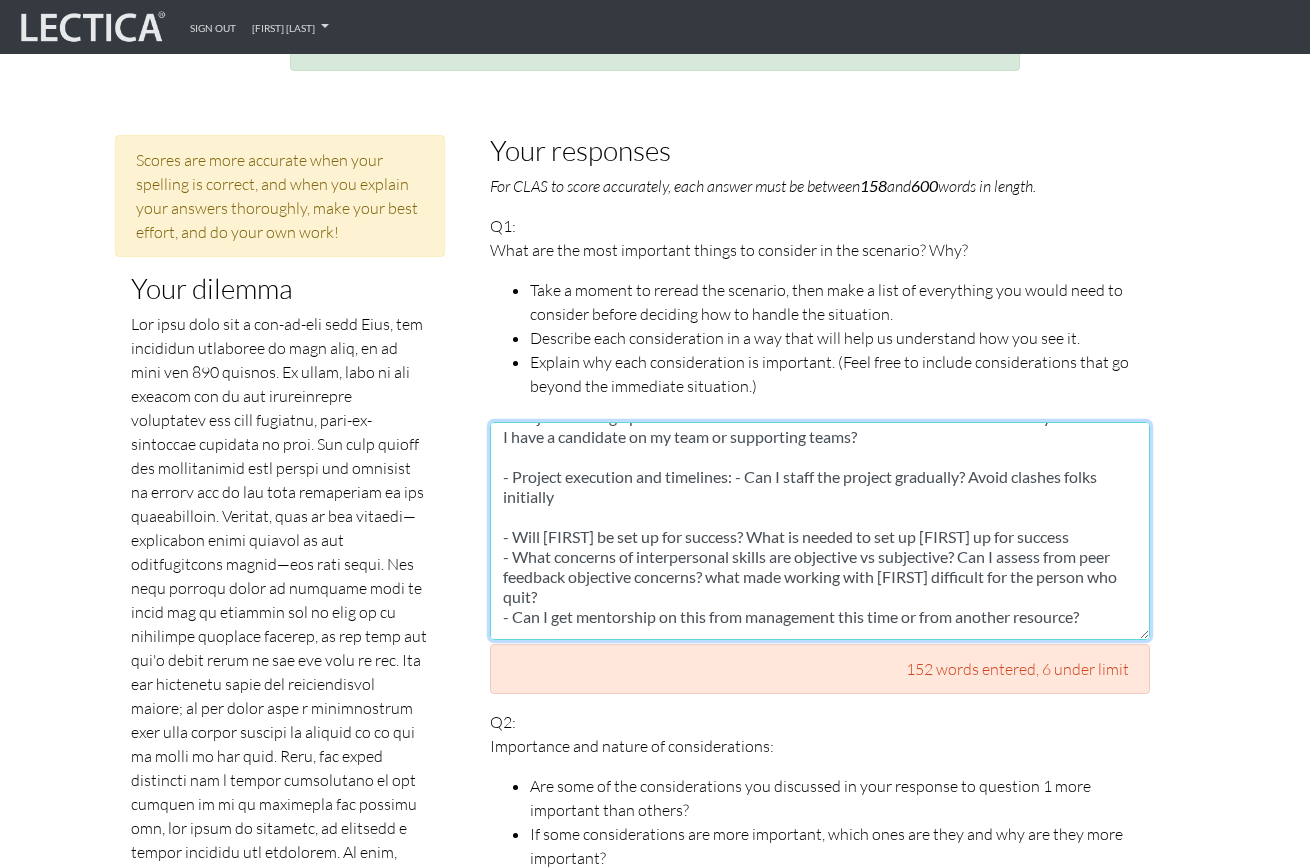 click on "- Identify goals and prioritization: There are 3 goals in this scenario including [FIRST]'s development, project staffing, and my own development.
- Are incentives for these goals aligned? Shared incentives and goals can lead to success across goals and identifying risks will help mitigate them.
- Project staffing options: who would be an ideal lead and what traits would they include? Do I have a candidate on my team or supporting teams?
- Project execution and timelines: - Can I staff the project gradually? Avoid clashes folks initially
- Will [FIRST] be set up for success? What is needed to set up [FIRST] up for success
- What concerns of interpersonal skills are objective vs subjective? Can I assess from peer feedback objective concerns? what made working with [FIRST] difficult for the person who quit?
- Can I get mentorship on this from management this time or from another resource?
- C" at bounding box center (820, 531) 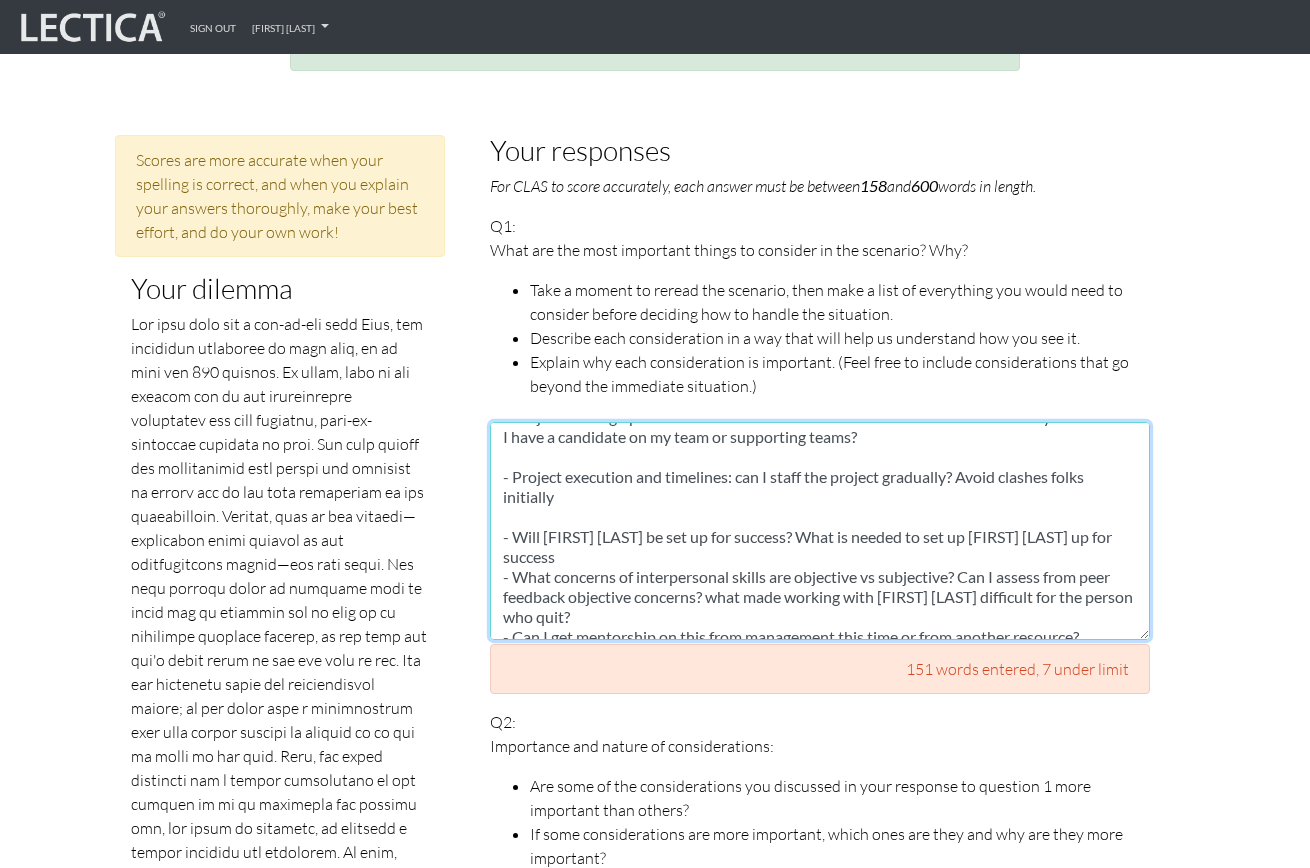 click on "- Identify goals and prioritization: There are 3 goals in this scenario including [FIRST] [LAST]'s development, project staffing, and my own development.
- Are incentives for these goals aligned? Shared incentives and goals can lead to success across goals and identifying risks will help mitigate them.
- Project staffing options: who would be an ideal lead and what traits would they include? Do I have a candidate on my team or supporting teams?
- Project execution and timelines: can I staff the project gradually? Avoid clashes folks initially
- Will [FIRST] [LAST] be set up for success? What is needed to set up [FIRST] [LAST] up for success
- What concerns of interpersonal skills are objective vs subjective? Can I assess from peer feedback objective concerns? what made working with [FIRST] [LAST] difficult for the person who quit?
- Can I get mentorship on this from management this time or from another resource?
- C" at bounding box center (820, 531) 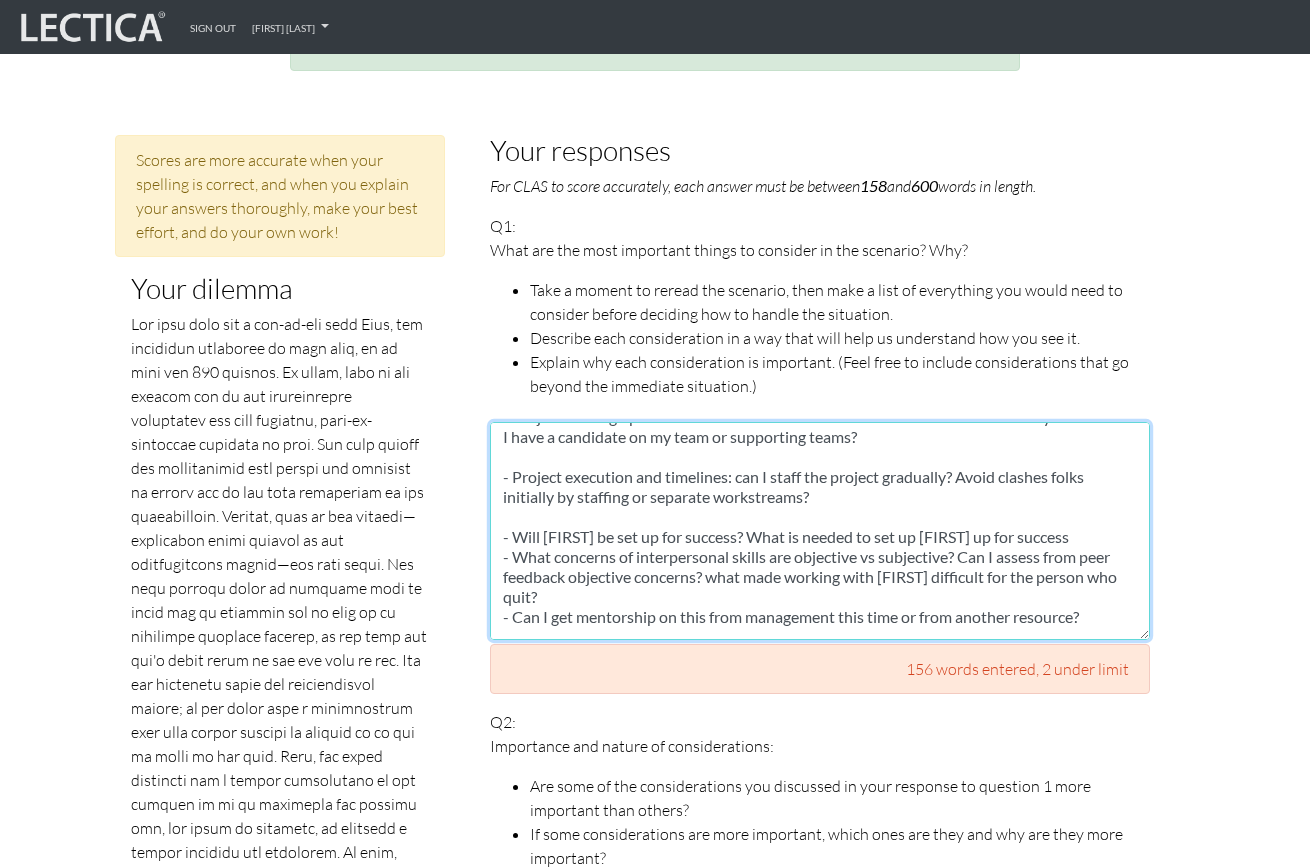 click on "- Identify goals and prioritization: There are 3 goals in this scenario including [FIRST]s development, project staffing, and my own development.
- Are incentives for these goals aligned? Shared incentives and goals can lead to success across goals and identifying risks will help mitigate them.
- Project staffing options: who would be an ideal lead and what traits would they include? Do I have a candidate on my team or supporting teams?
- Project execution and timelines: can I staff the project gradually? Avoid clashes folks initially by staffing or separate workstreams?
- Will [FIRST] be set up for success? What is needed to set up [FIRST] up for success
- What concerns of interpersonal skills are objective vs subjective? Can I assess from peer feedback objective concerns? what made working with [FIRST] difficult for the person who quit?
- Can I get mentorship on this from management this time or from another resource?
- C" at bounding box center (820, 531) 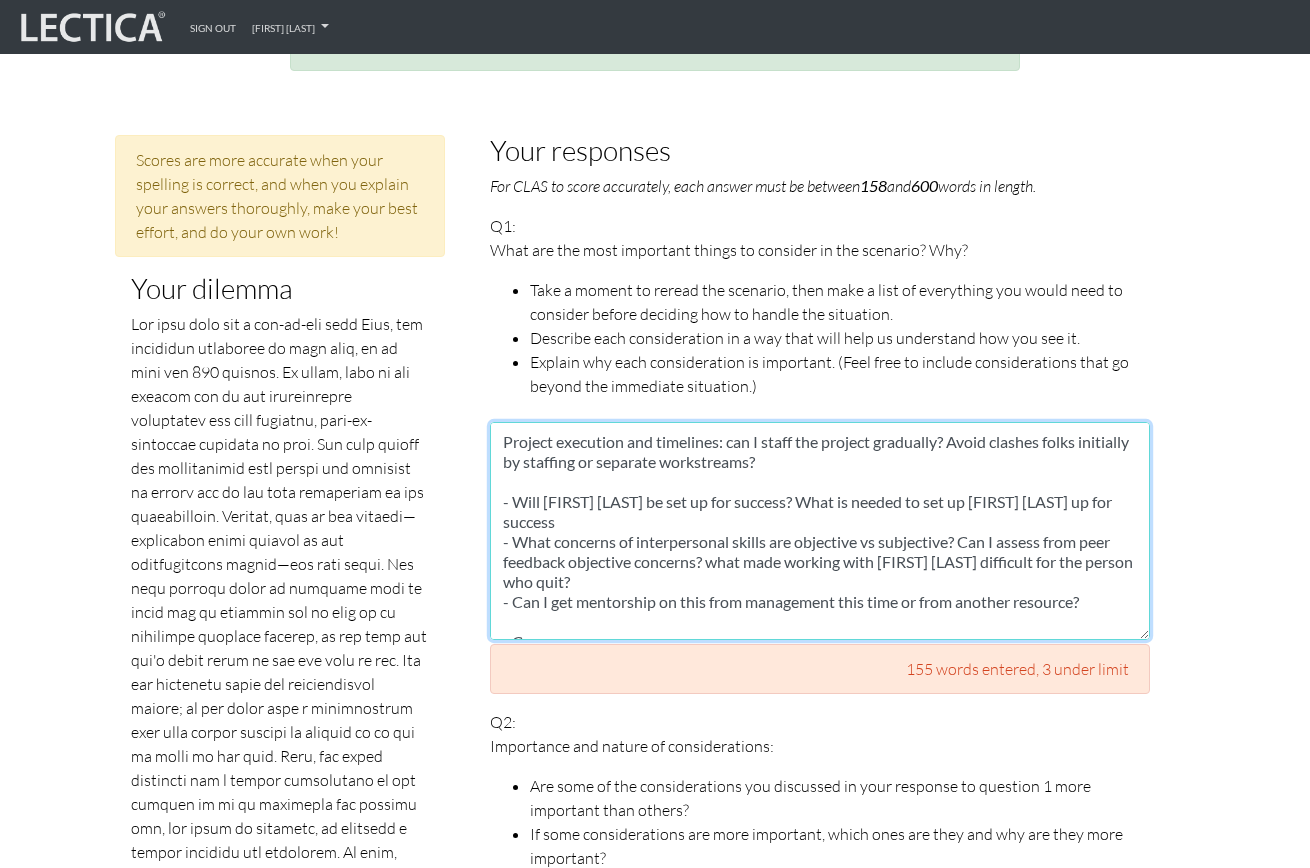 scroll, scrollTop: 180, scrollLeft: 0, axis: vertical 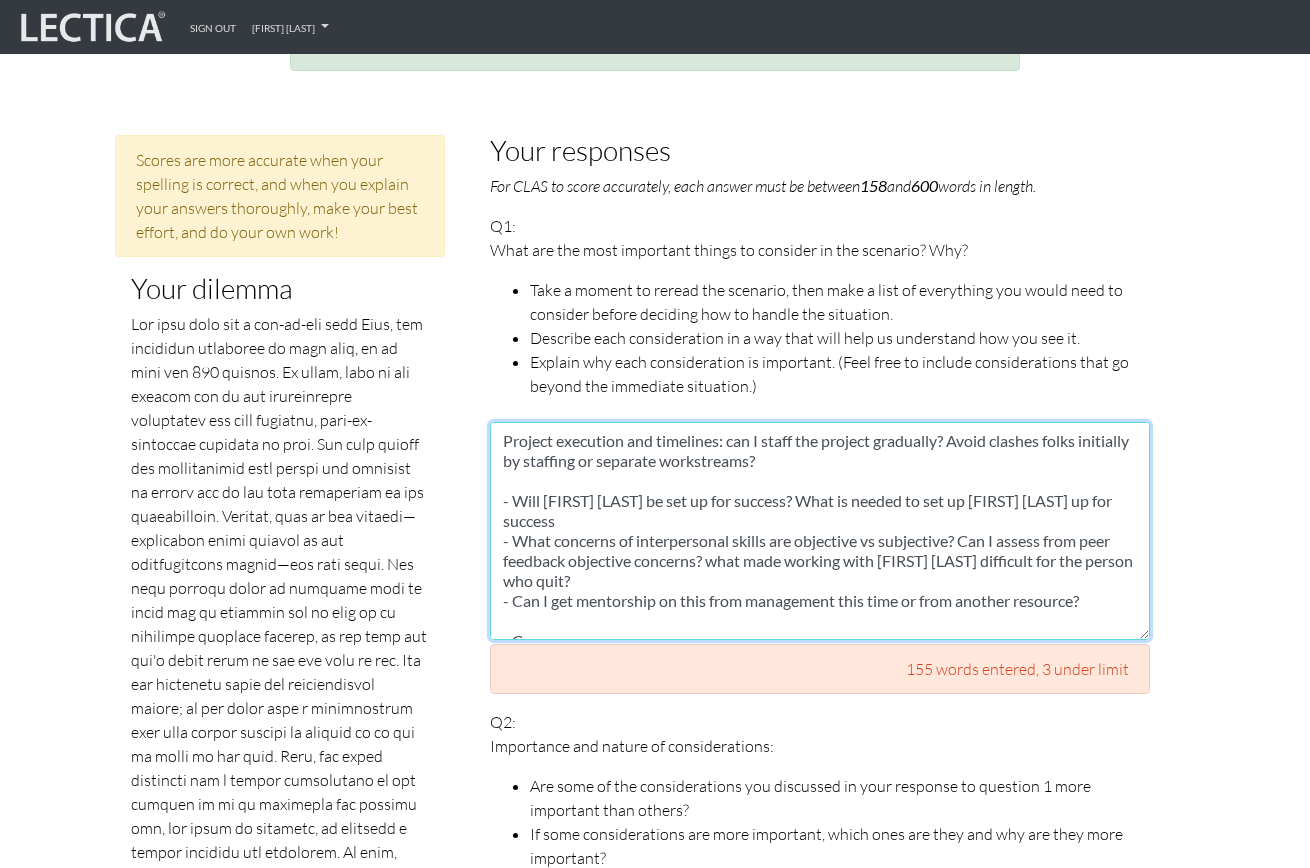 click on "- Identify goals and prioritization: There are 3 goals in this scenario including [FIRST] [LAST]'s development, project staffing, and my own development.
- Are incentives for these goals aligned? Shared incentives and goals can lead to success across goals and identifying risks will help mitigate them.
- Project staffing options: who would be an ideal lead and what traits would they include? Do I have a candidate on my team or supporting teams?
Project execution and timelines: can I staff the project gradually? Avoid clashes folks initially by staffing or separate workstreams?
- Will [FIRST] [LAST] be set up for success? What is needed to set up [FIRST] [LAST] up for success
- What concerns of interpersonal skills are objective vs subjective? Can I assess from peer feedback objective concerns? what made working with [FIRST] [LAST] difficult for the person who quit?
- Can I get mentorship on this from management this time or from another resource?
- C" at bounding box center [820, 531] 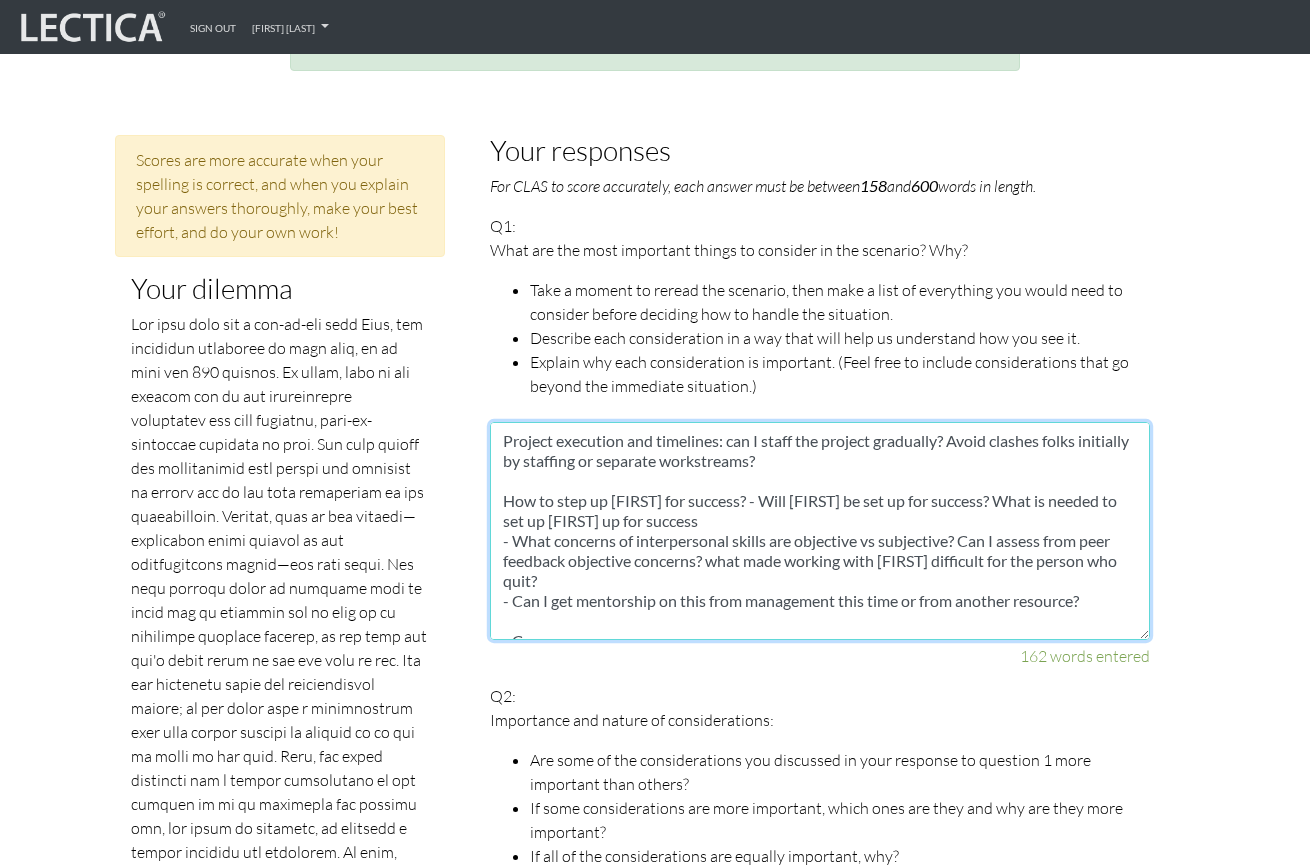 drag, startPoint x: 679, startPoint y: 501, endPoint x: 737, endPoint y: 473, distance: 64.40497 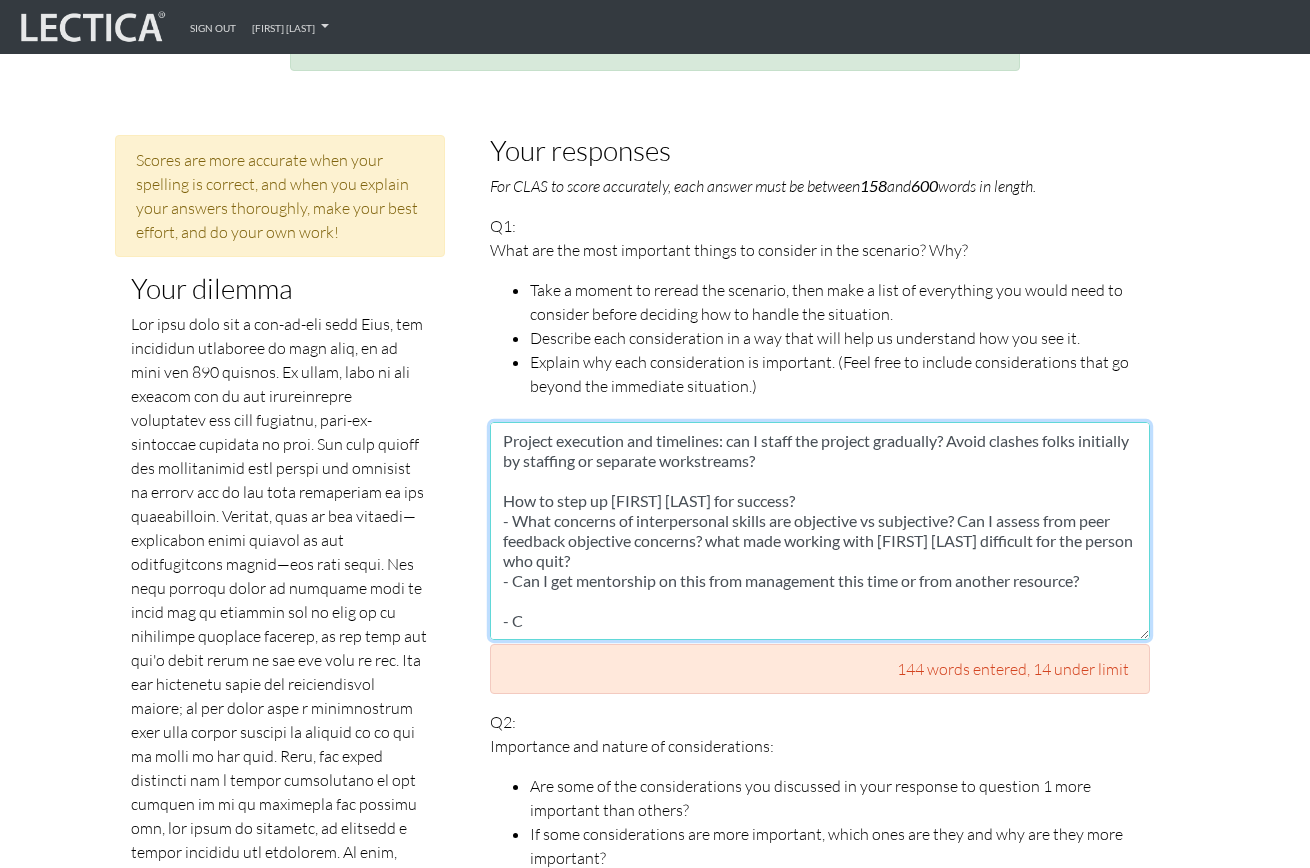 click on "- Identify goals and prioritization: There are 3 goals in this scenario including [FIRST] [LAST]'s development, project staffing, and my own development.
- Are incentives for these goals aligned? Shared incentives and goals can lead to success across goals and identifying risks will help mitigate them.
- Project staffing options: who would be an ideal lead and what traits would they include? Do I have a candidate on my team or supporting teams?
Project execution and timelines: can I staff the project gradually? Avoid clashes folks initially by staffing or separate workstreams?
How to step up [FIRST] [LAST] for success?
- What concerns of interpersonal skills are objective vs subjective? Can I assess from peer feedback objective concerns? what made working with [FIRST] [LAST] difficult for the person who quit?
- Can I get mentorship on this from management this time or from another resource?
- C" at bounding box center (820, 531) 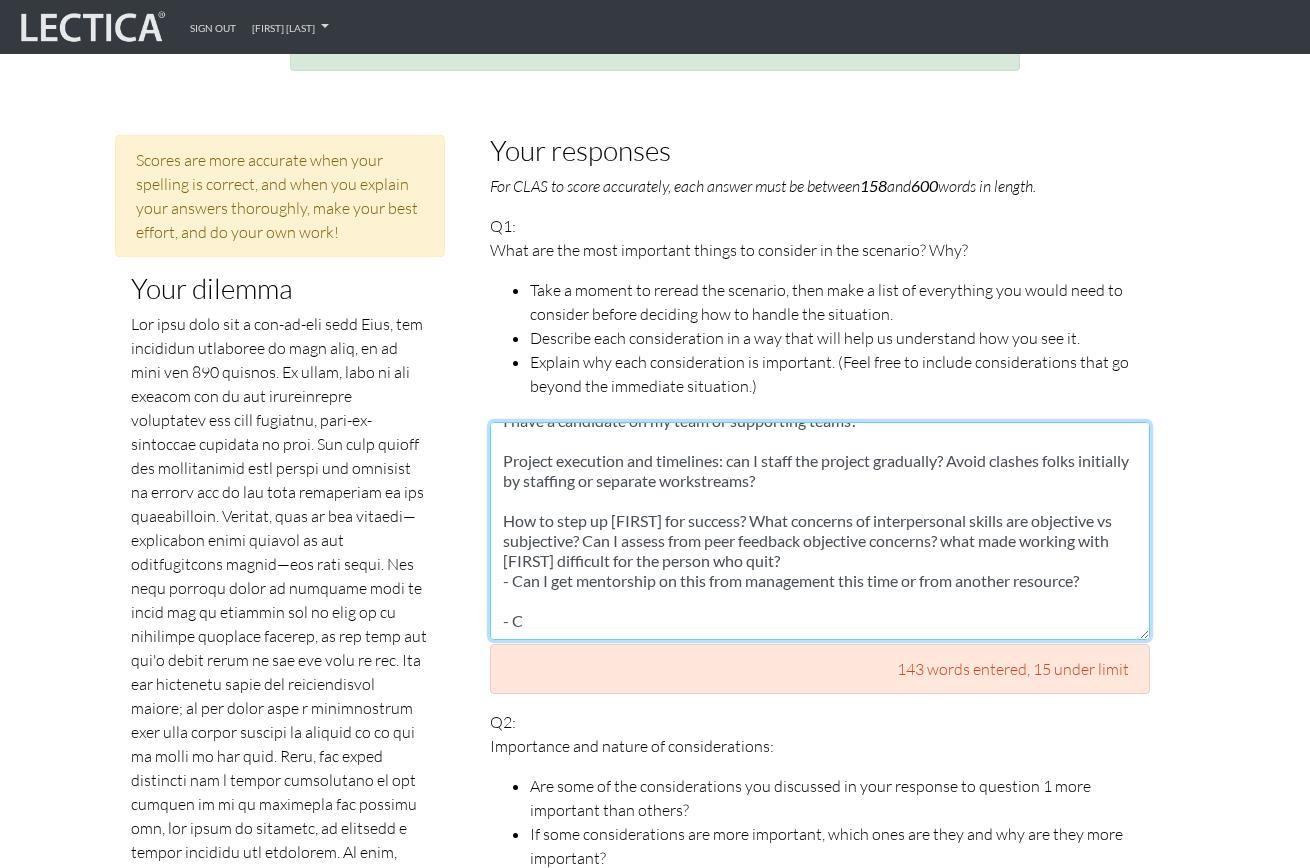 scroll, scrollTop: 160, scrollLeft: 0, axis: vertical 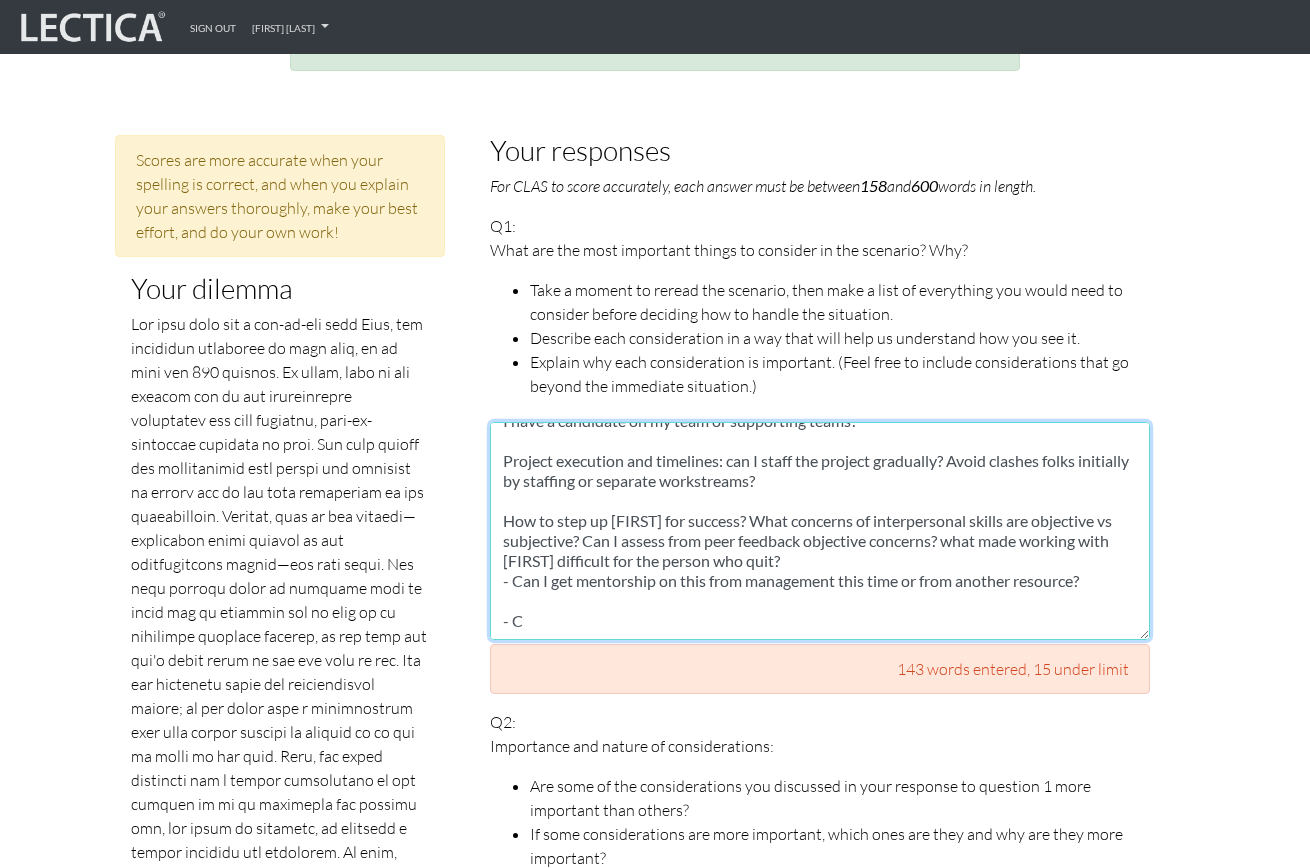 click on "- Identify goals and prioritization: There are 3 goals in this scenario including [FIRST]'s development, project staffing, and my own development.
- Are incentives for these goals aligned? Shared incentives and goals can lead to success across goals and identifying risks will help mitigate them.
- Project staffing options: who would be an ideal lead and what traits would they include? Do I have a candidate on my team or supporting teams?
Project execution and timelines: can I staff the project gradually? Avoid clashes folks initially by staffing or separate workstreams?
How to step up [FIRST] for success? What concerns of interpersonal skills are objective vs subjective? Can I assess from peer feedback objective concerns? what made working with [FIRST] difficult for the person who quit?
- Can I get mentorship on this from management this time or from another resource?
- C" at bounding box center [820, 531] 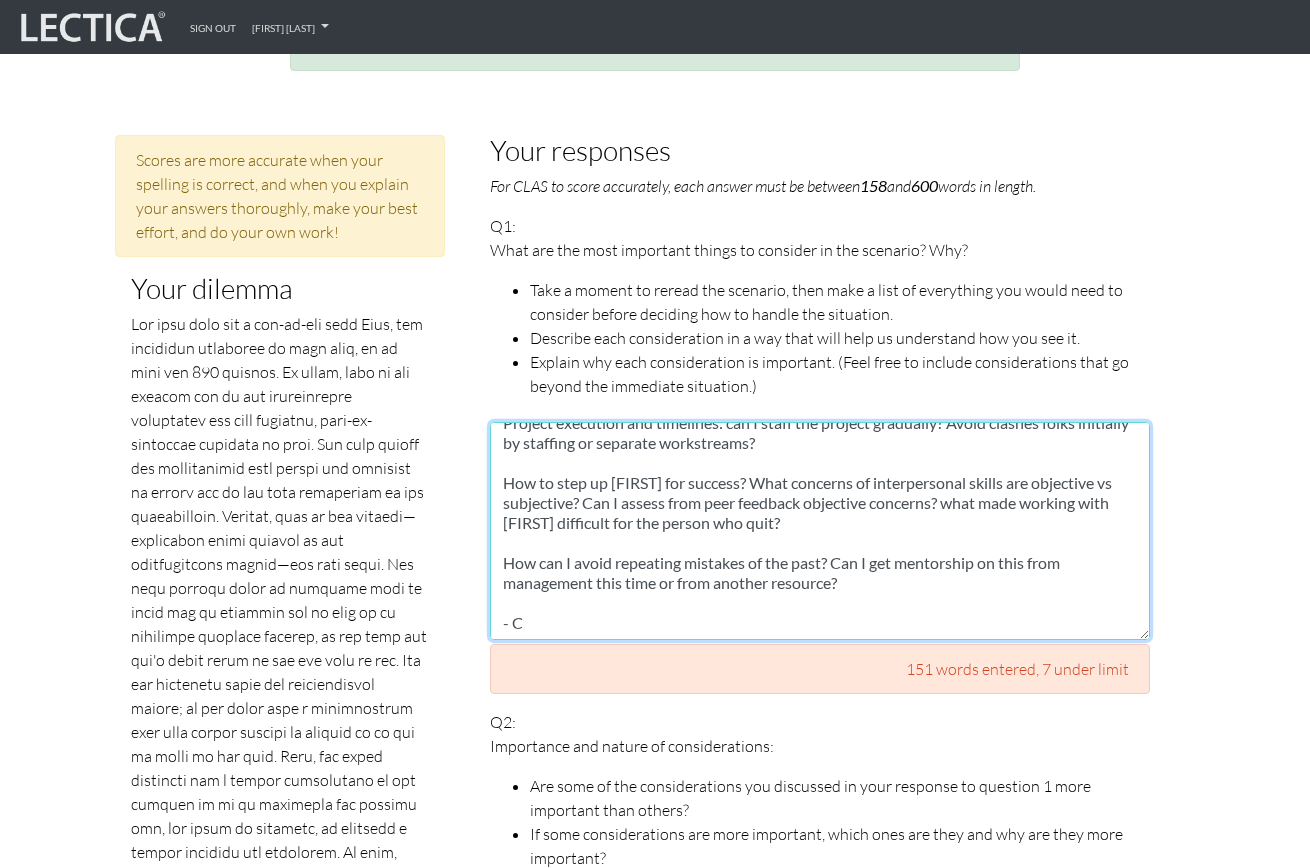 scroll, scrollTop: 200, scrollLeft: 0, axis: vertical 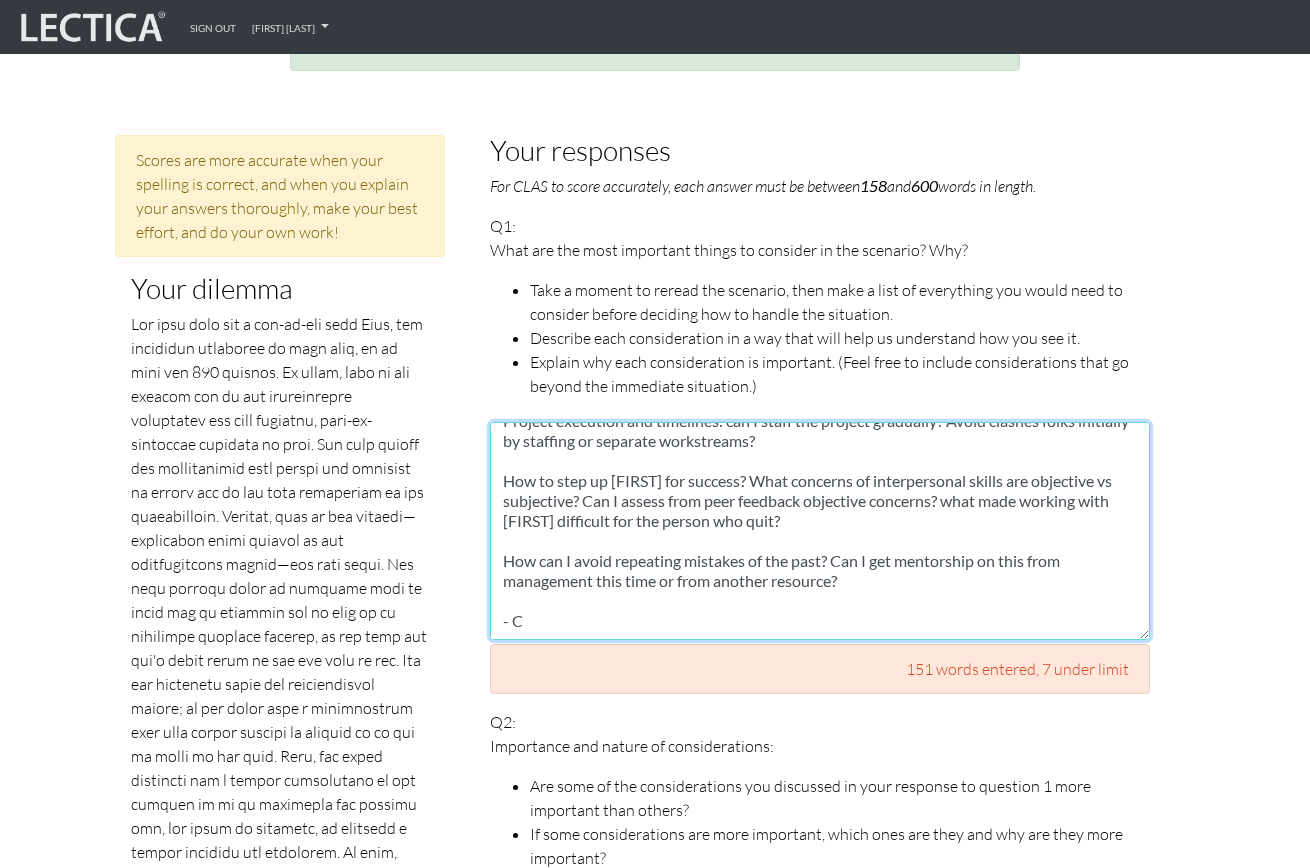 drag, startPoint x: 549, startPoint y: 594, endPoint x: 489, endPoint y: 596, distance: 60.033325 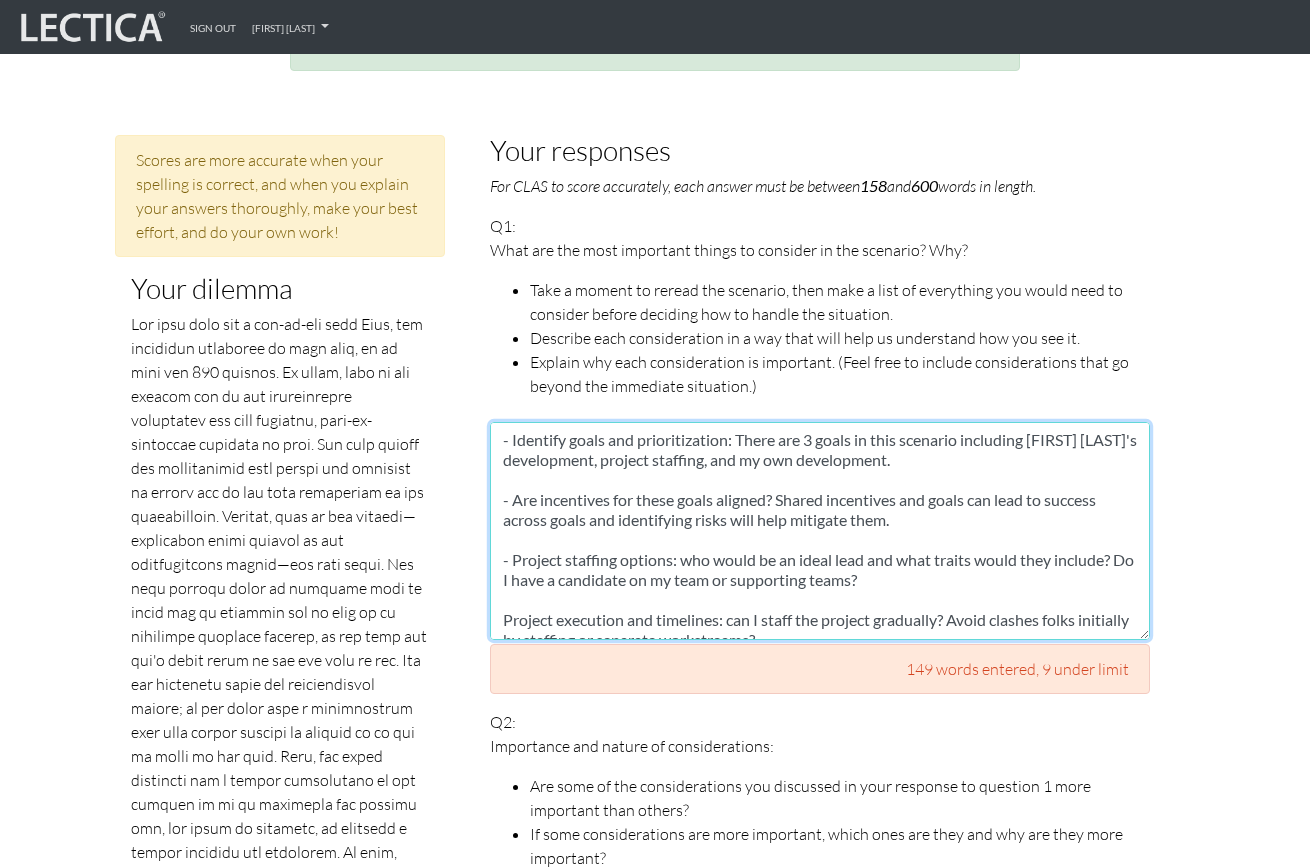 scroll, scrollTop: 0, scrollLeft: 0, axis: both 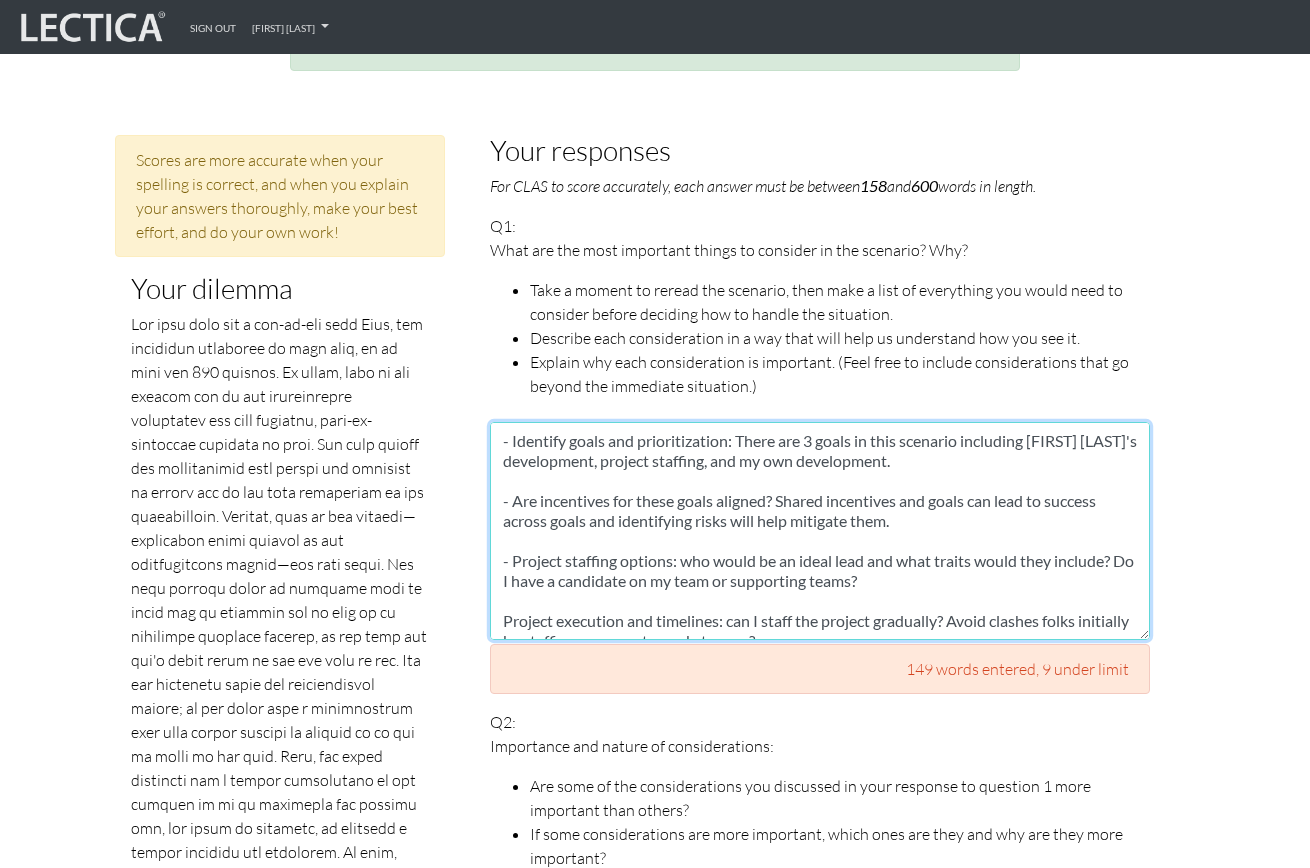 click on "- Identify goals and prioritization: There are 3 goals in this scenario including [FIRST] [LAST]'s development, project staffing, and my own development.
- Are incentives for these goals aligned? Shared incentives and goals can lead to success across goals and identifying risks will help mitigate them.
- Project staffing options: who would be an ideal lead and what traits would they include? Do I have a candidate on my team or supporting teams?
Project execution and timelines: can I staff the project gradually? Avoid clashes folks initially by staffing or separate workstreams?
How to step up [FIRST] [LAST] for success? What concerns of interpersonal skills are objective vs subjective? Can I assess from peer feedback objective concerns? what made working with [FIRST] [LAST] difficult for the person who quit?
How can I avoid repeating mistakes of the past? Can I get mentorship on this from management this time or from another resource?" at bounding box center [820, 531] 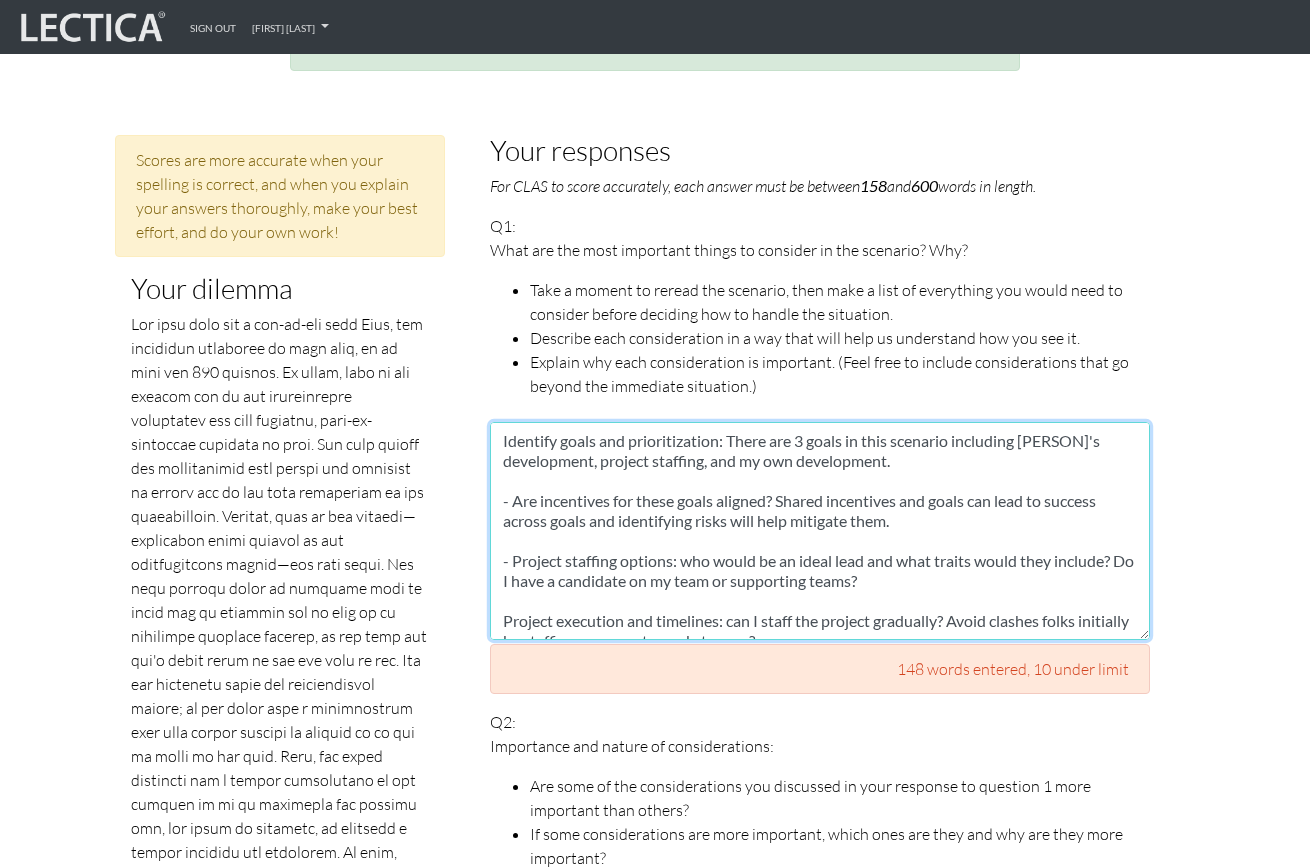 click on "Identify goals and prioritization: There are 3 goals in this scenario including [PERSON]'s development, project staffing, and my own development.
- Are incentives for these goals aligned? Shared incentives and goals can lead to success across goals and identifying risks will help mitigate them.
- Project staffing options: who would be an ideal lead and what traits would they include? Do I have a candidate on my team or supporting teams?
Project execution and timelines: can I staff the project gradually? Avoid clashes folks initially by staffing or separate workstreams?
How to step up [PERSON] for success? What concerns of interpersonal skills are objective vs subjective? Can I assess from peer feedback objective concerns? what made working with [PERSON] difficult for the person who quit?
How can I avoid repeating mistakes of the past? Can I get mentorship on this from management this time or from another resource?" at bounding box center (820, 531) 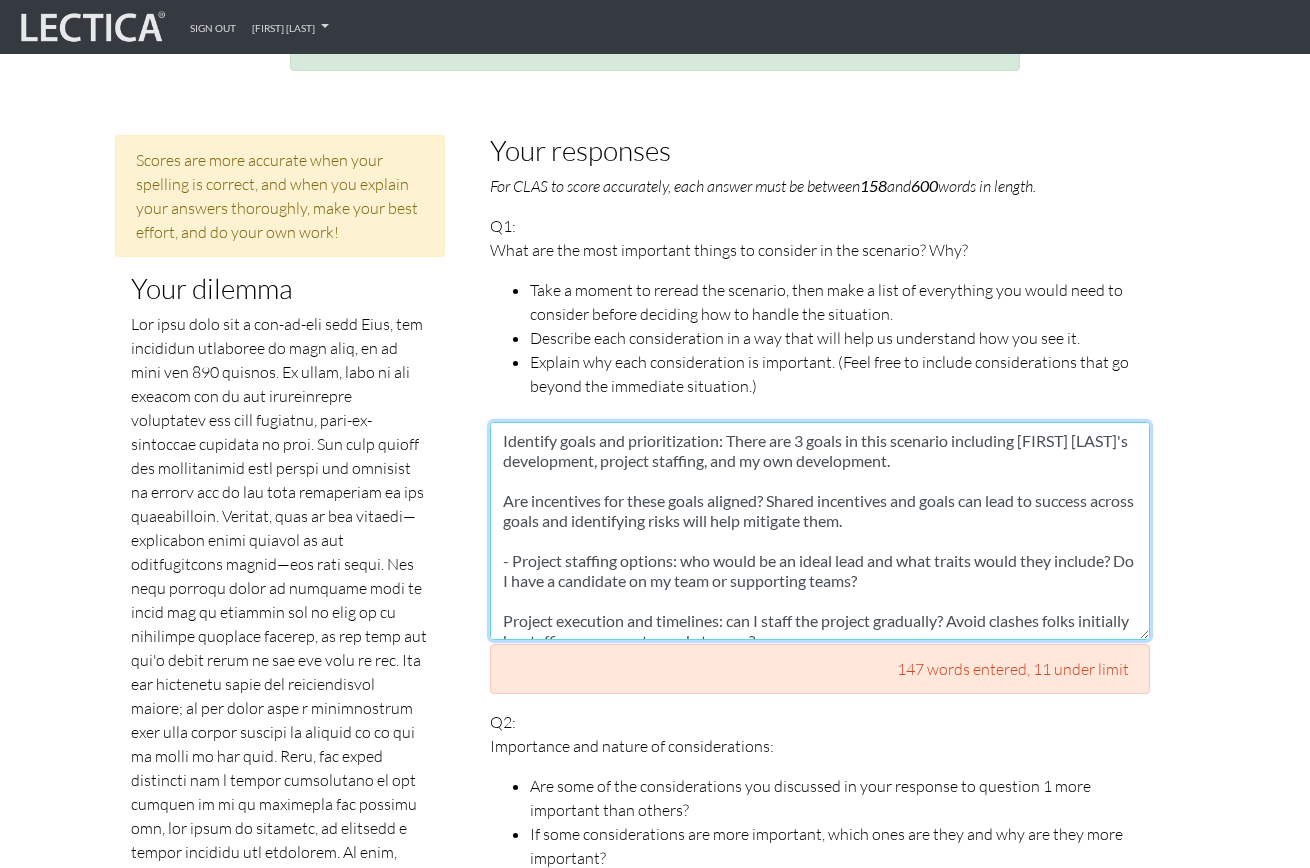 click on "Identify goals and prioritization: There are 3 goals in this scenario including [FIRST] [LAST]'s development, project staffing, and my own development.
Are incentives for these goals aligned? Shared incentives and goals can lead to success across goals and identifying risks will help mitigate them.
- Project staffing options: who would be an ideal lead and what traits would they include? Do I have a candidate on my team or supporting teams?
Project execution and timelines: can I staff the project gradually? Avoid clashes folks initially by staffing or separate workstreams?
How to step up [FIRST] for success? What concerns of interpersonal skills are objective vs subjective? Can I assess from peer feedback objective concerns? what made working with [FIRST] difficult for the person who quit?
How can I avoid repeating mistakes of the past? Can I get mentorship on this from management this time or from another resource?" at bounding box center [820, 531] 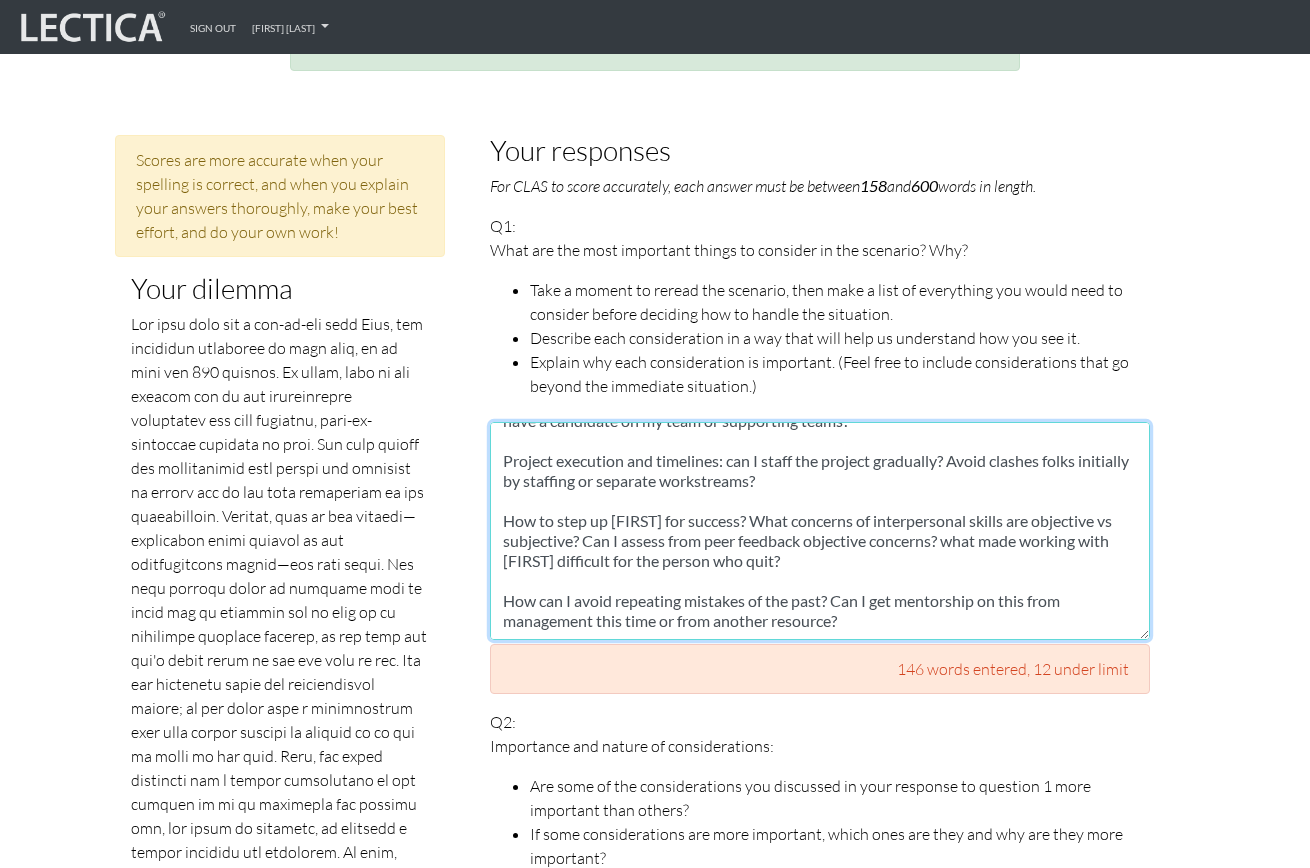 scroll, scrollTop: 180, scrollLeft: 0, axis: vertical 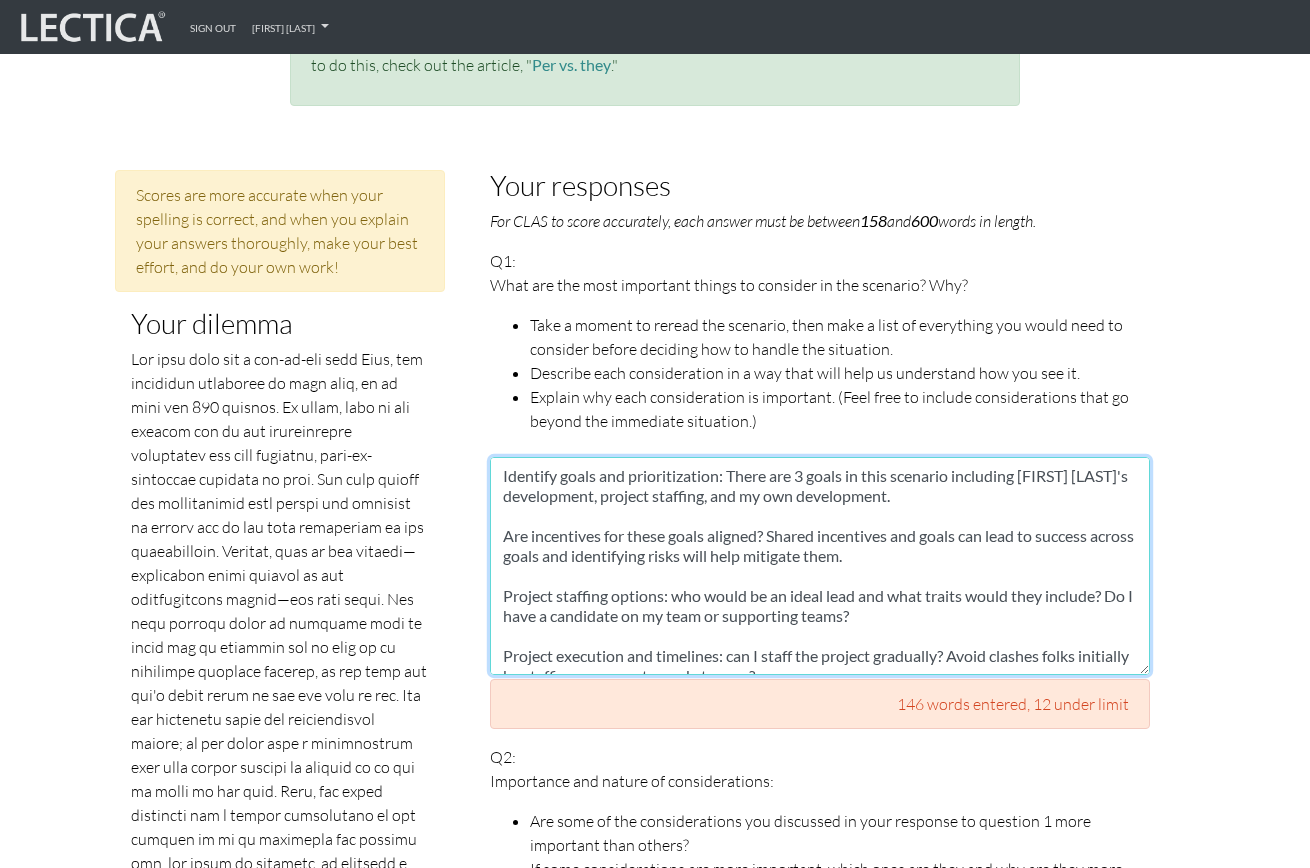 drag, startPoint x: 994, startPoint y: 517, endPoint x: 1010, endPoint y: 517, distance: 16 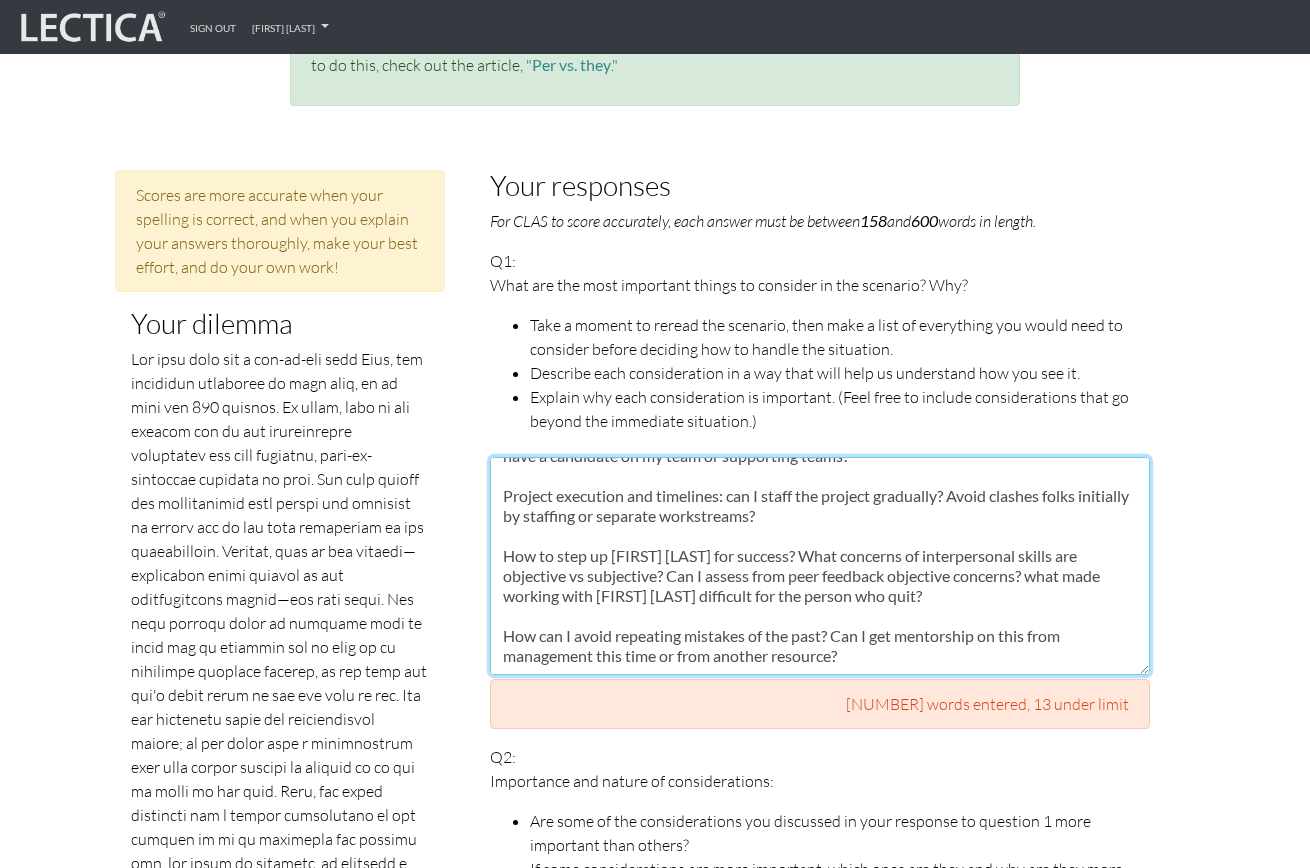 scroll, scrollTop: 180, scrollLeft: 0, axis: vertical 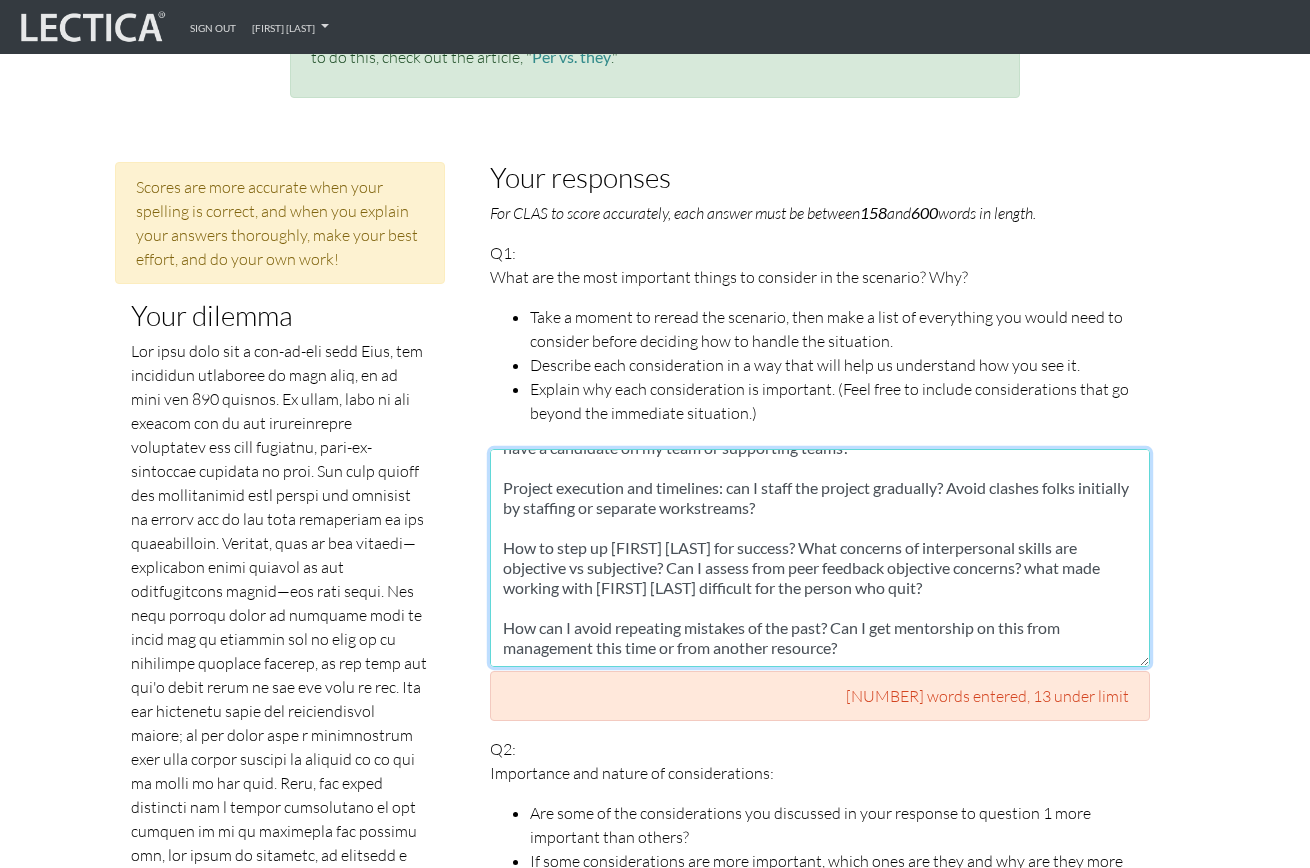click on "Identify goals and prioritization: There are 3 goals in this scenario including [FIRST] [LAST]'s development, project staffing, and my own development.
Are incentives for these goals aligned? Shared incentives and goals can empower a positive outcome and identifying risks will help mitigate them.
Project staffing options: who would be an ideal lead and what traits would they include? Do I have a candidate on my team or supporting teams?
Project execution and timelines: can I staff the project gradually? Avoid clashes folks initially by staffing or separate workstreams?
How to step up [FIRST] [LAST] for success? What concerns of interpersonal skills are objective vs subjective? Can I assess from peer feedback objective concerns? what made working with [FIRST] [LAST] difficult for the person who quit?
How can I avoid repeating mistakes of the past? Can I get mentorship on this from management this time or from another resource?" at bounding box center [820, 558] 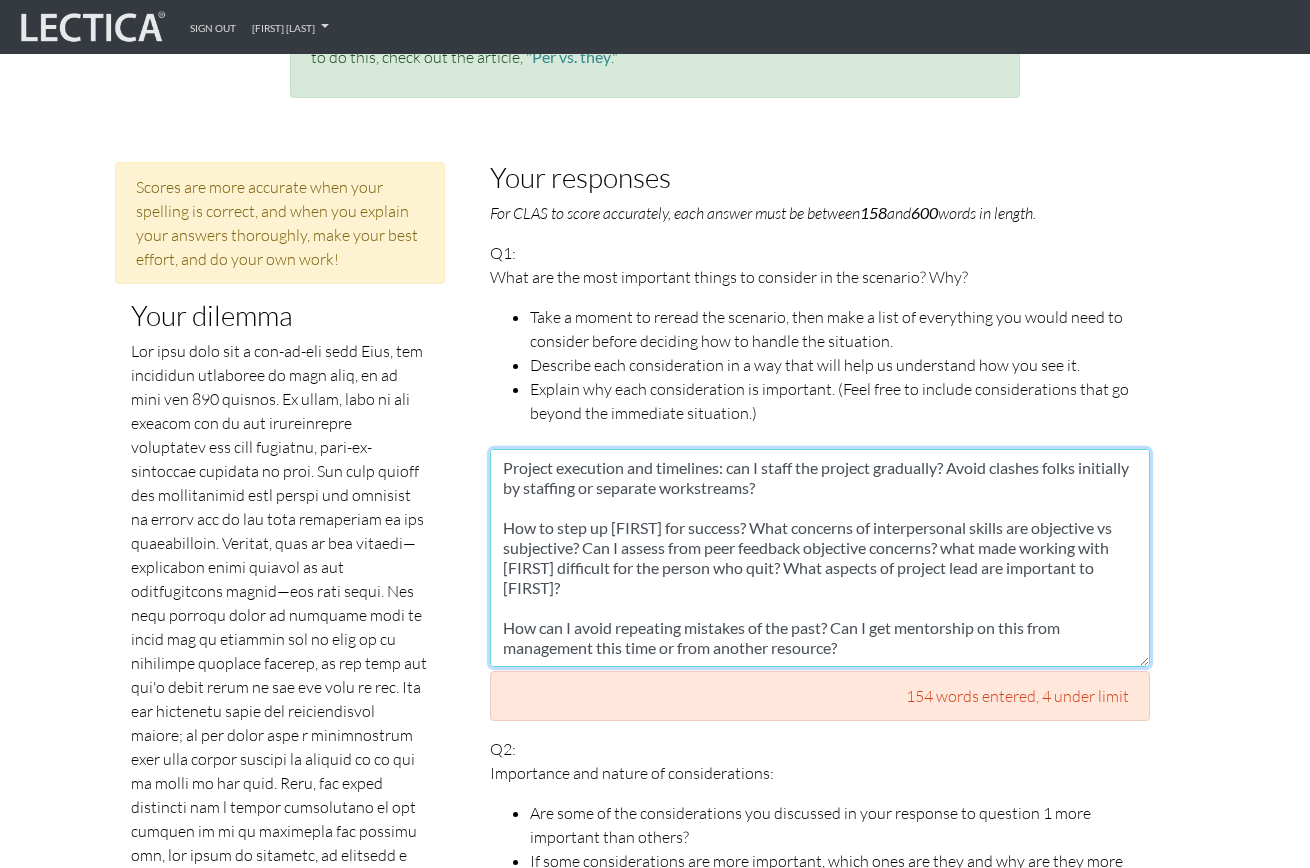 click on "Identify goals and prioritization: There are 3 goals in this scenario including [FIRST] [LAST]'s development, project staffing, and my own development.
Are incentives for these goals aligned? Shared incentives and goals can empower a positive outcome and identifying risks will help mitigate them.
Project staffing options: who would be an ideal lead and what traits would they include? Do I have a candidate on my team or supporting teams?
Project execution and timelines: can I staff the project gradually? Avoid clashes folks initially by staffing or separate workstreams?
How to step up [FIRST] for success? What concerns of interpersonal skills are objective vs subjective? Can I assess from peer feedback objective concerns? what made working with [FIRST] difficult for the person who quit? What aspects of project lead are important to [FIRST]?
How can I avoid repeating mistakes of the past? Can I get mentorship on this from management this time or from another resource?" at bounding box center [820, 558] 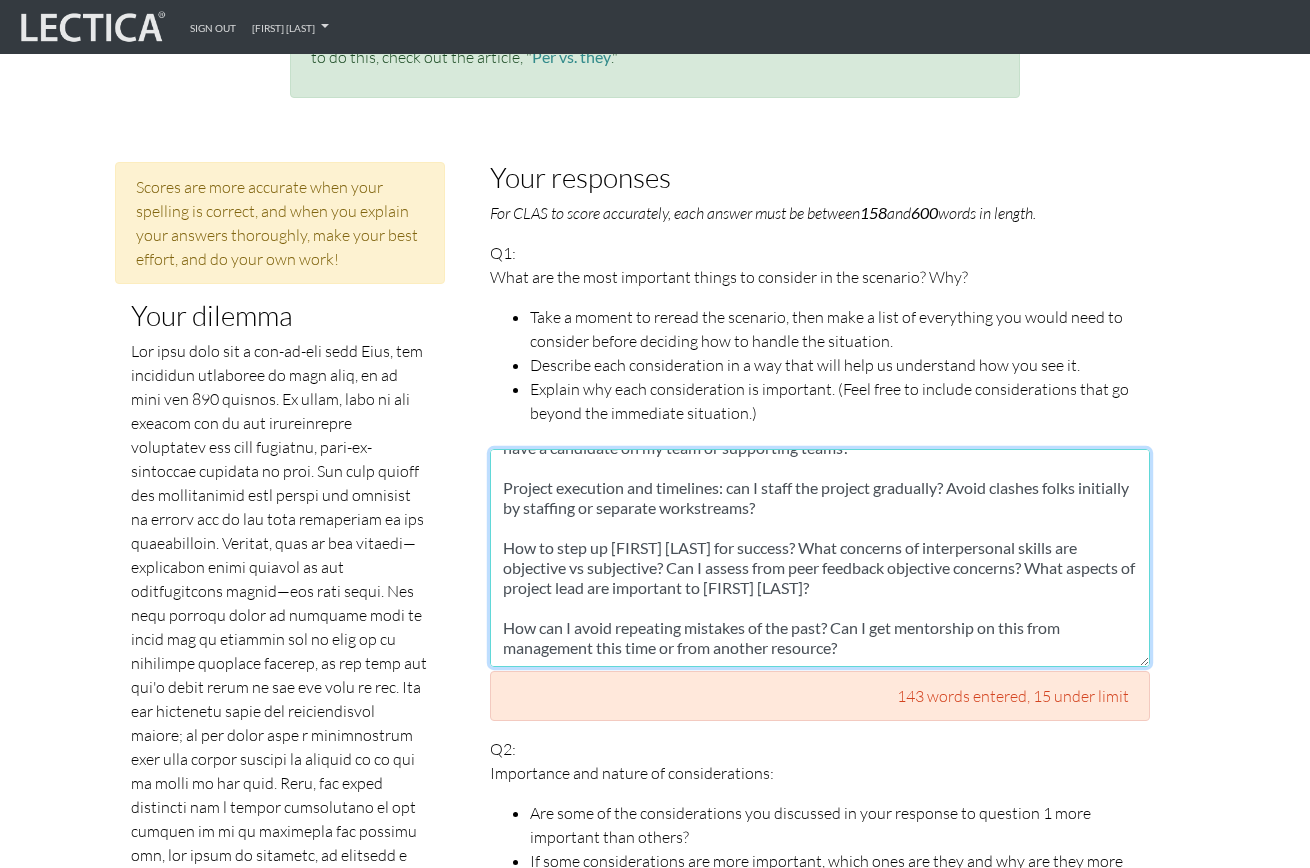 click on "Identify goals and prioritization: There are 3 goals in this scenario including [FIRST] [LAST]'s development, project staffing, and my own development.
Are incentives for these goals aligned? Shared incentives and goals can empower a positive outcome and identifying risks will help mitigate them.
Project staffing options: who would be an ideal lead and what traits would they include? Do I have a candidate on my team or supporting teams?
Project execution and timelines: can I staff the project gradually? Avoid clashes folks initially by staffing or separate workstreams?
How to step up [FIRST] [LAST] for success? What concerns of interpersonal skills are objective vs subjective? Can I assess from peer feedback objective concerns? What aspects of project lead are important to [FIRST] [LAST]?
How can I avoid repeating mistakes of the past? Can I get mentorship on this from management this time or from another resource?" at bounding box center (820, 558) 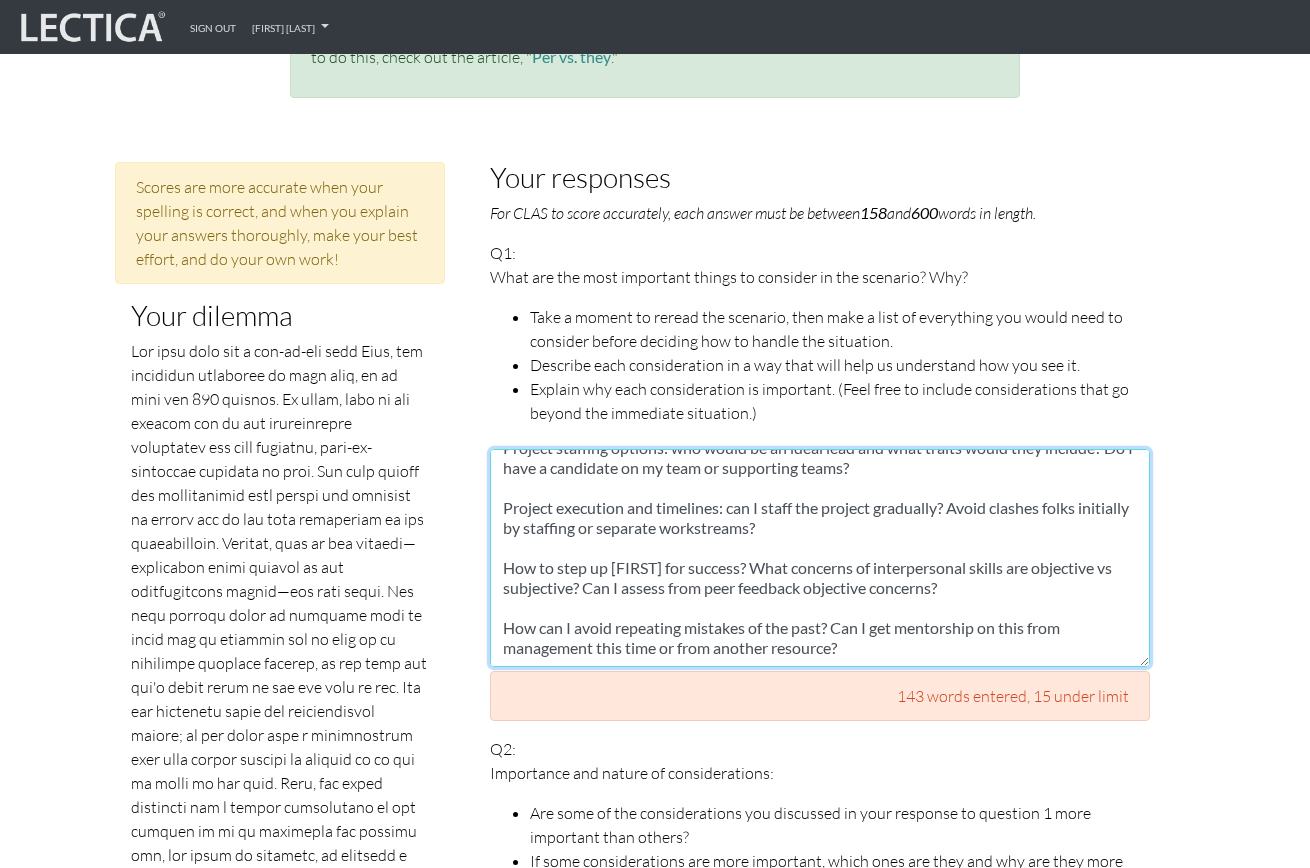 scroll, scrollTop: 160, scrollLeft: 0, axis: vertical 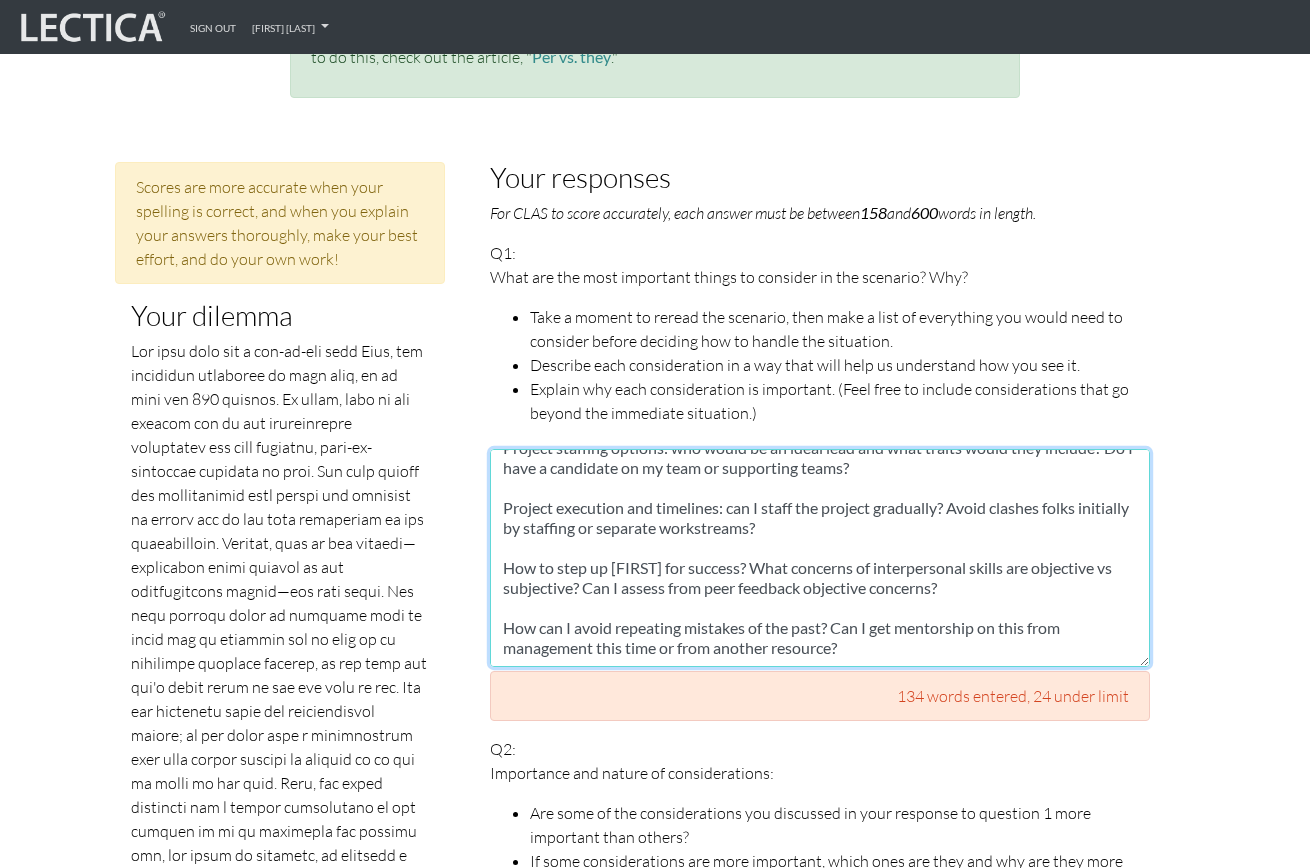 click on "Identify goals and prioritization: There are 3 goals in this scenario including [FIRST] [LAST]'s development, project staffing, and my own development.
Are incentives for these goals aligned? Shared incentives and goals can empower a positive outcome and identifying risks will help mitigate them.
Project staffing options: who would be an ideal lead and what traits would they include? Do I have a candidate on my team or supporting teams?
Project execution and timelines: can I staff the project gradually? Avoid clashes folks initially by staffing or separate workstreams?
How to step up [FIRST] for success? What concerns of interpersonal skills are objective vs subjective? Can I assess from peer feedback objective concerns?
How can I avoid repeating mistakes of the past? Can I get mentorship on this from management this time or from another resource?" at bounding box center (820, 558) 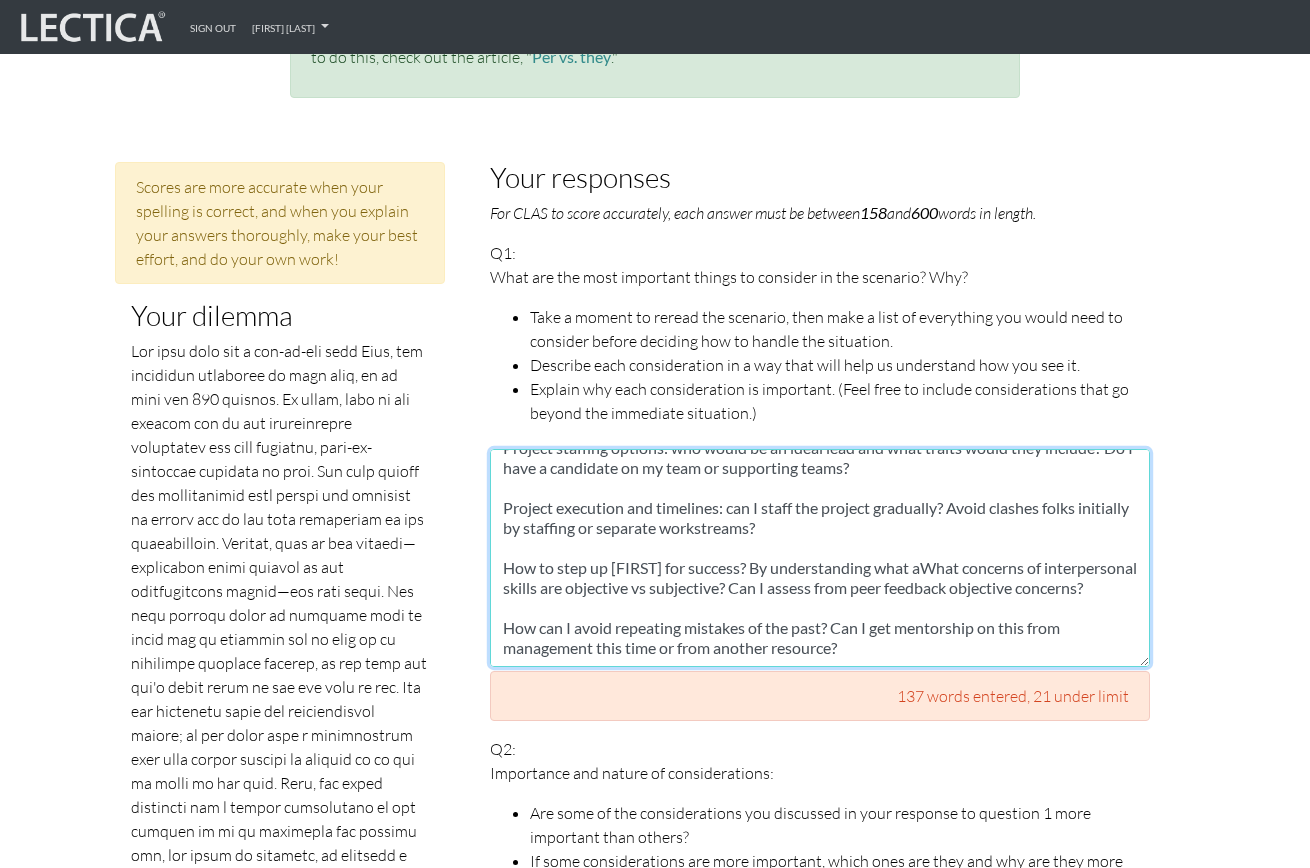 scroll, scrollTop: 180, scrollLeft: 0, axis: vertical 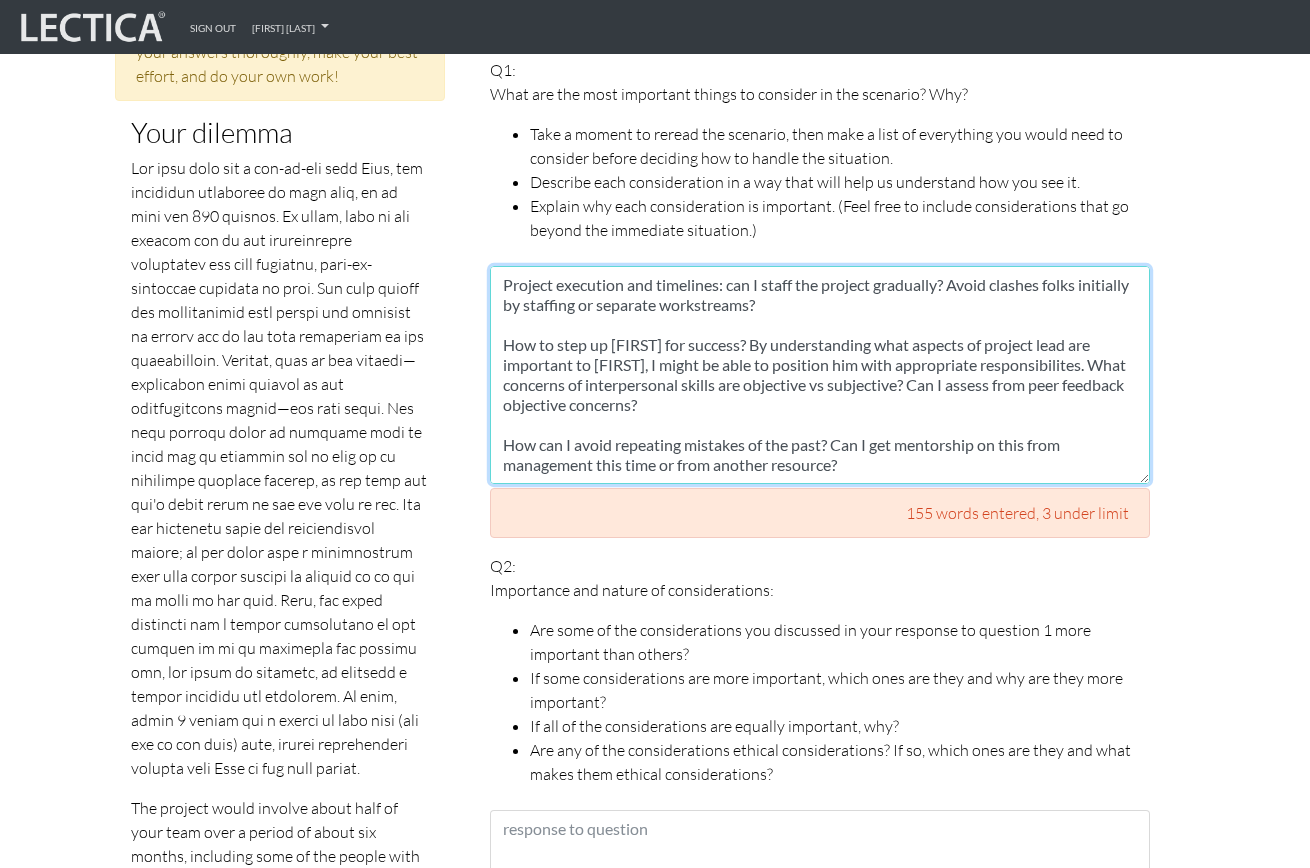 click on "Identify goals and prioritization: There are 3 goals in this scenario including [FIRST] [LAST]'s development, project staffing, and my own development.
Are incentives for these goals aligned? Shared incentives and goals can empower a positive outcome and identifying risks will help mitigate them.
Project staffing options: who would be an ideal lead and what traits would they include? Do I have a candidate on my team or supporting teams?
Project execution and timelines: can I staff the project gradually? Avoid clashes folks initially by staffing or separate workstreams?
How to step up [FIRST] for success? By understanding what aspects of project lead are important to [FIRST], I might be able to position him with appropriate responsibilites. What concerns of interpersonal skills are objective vs subjective? Can I assess from peer feedback objective concerns?
How can I avoid repeating mistakes of the past? Can I get mentorship on this from management this time or from another resource?" at bounding box center (820, 375) 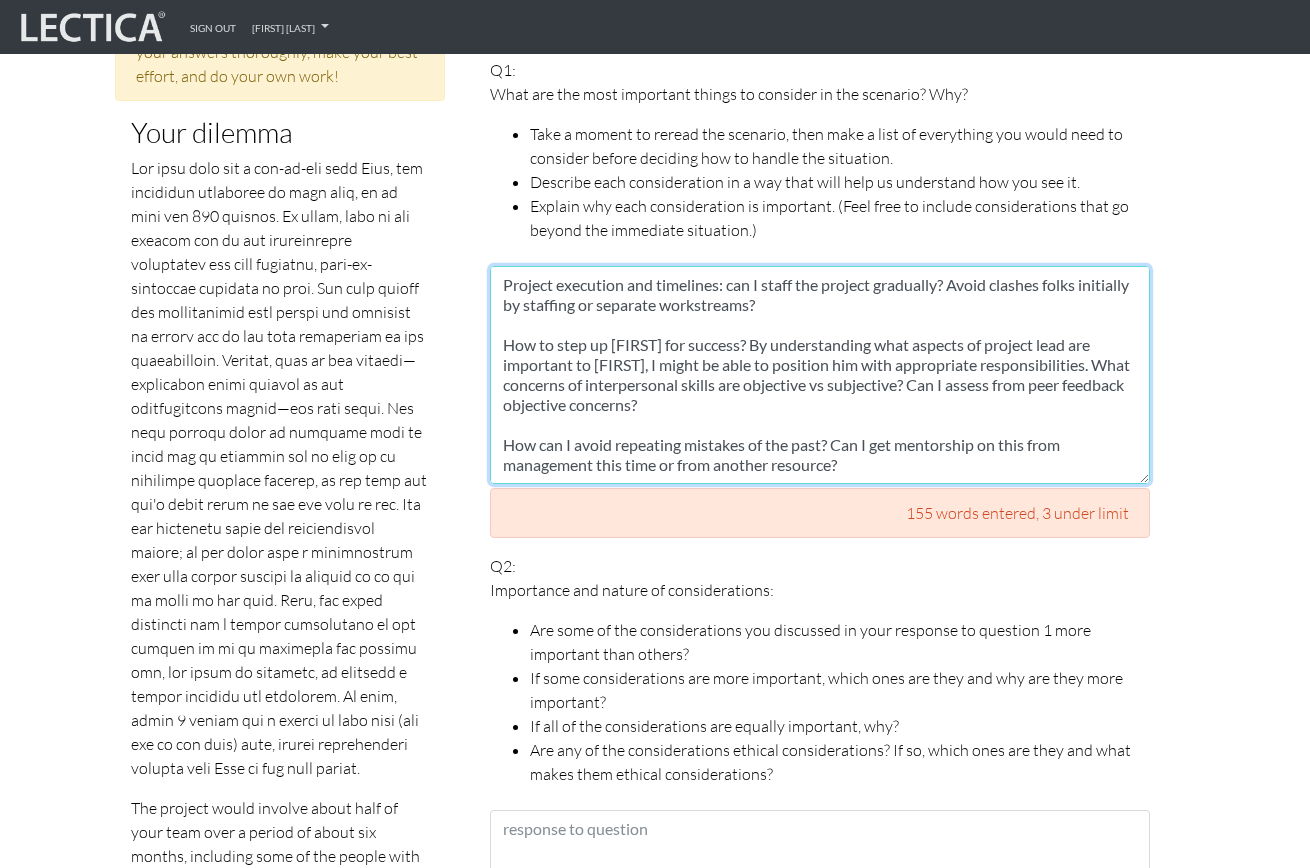 scroll, scrollTop: 200, scrollLeft: 0, axis: vertical 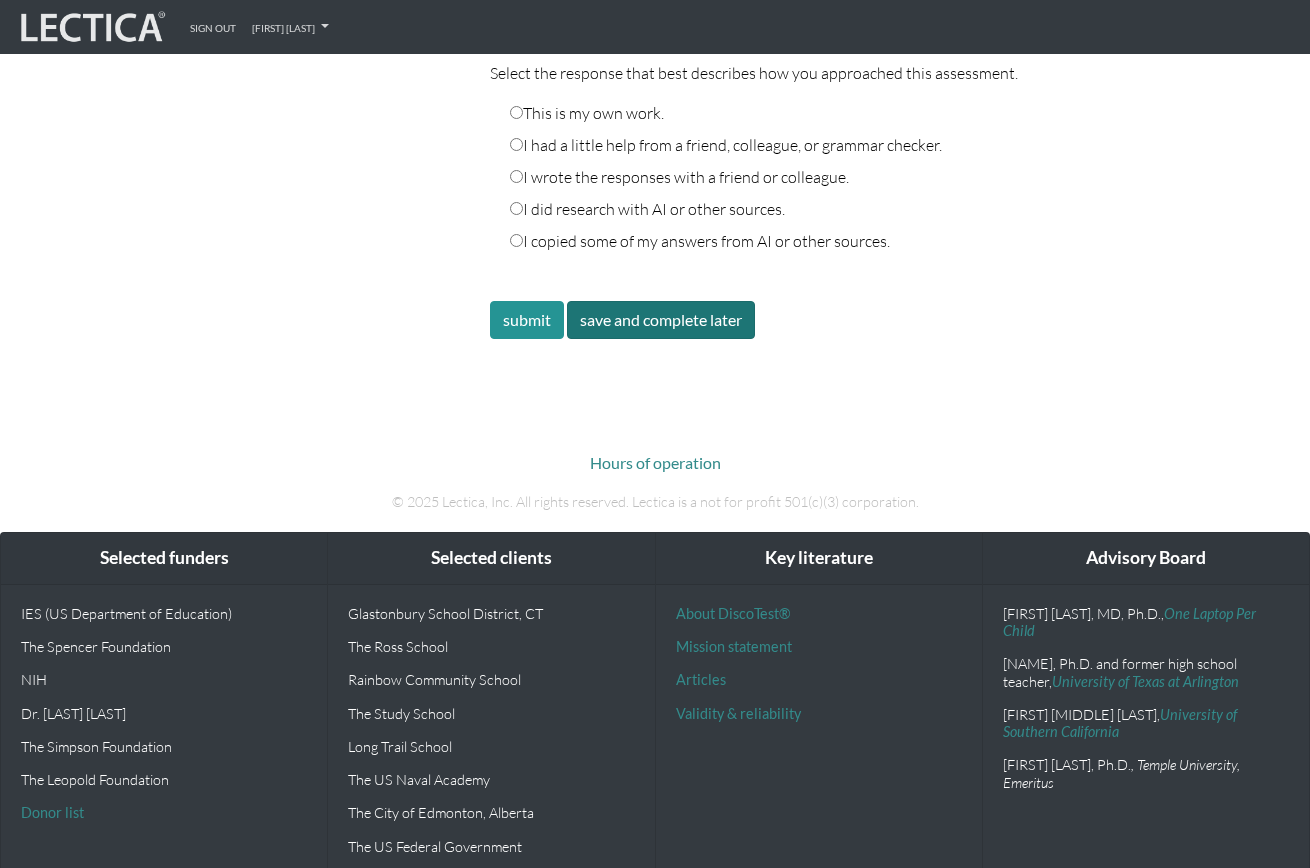type on "Identify goals and prioritization: There are 3 goals in this scenario including [FIRST] [LAST]'s development, project staffing, and my own development.
Are incentives for these goals aligned? Shared incentives and goals can empower a positive outcome and identifying risks will help mitigate them.
Project staffing options: who would be an ideal lead and what traits would they include? Do I have a candidate on my team or supporting teams?
Project execution and timelines: can I staff the project gradually? Avoid clashes folks initially by staffing or separate workstreams?
How to step up [FIRST] for success? By understanding what aspects of project lead are important to [FIRST], I might be able to position him with appropriate responsibilities. What concerns of interpersonal skills are objective vs subjective? Can I assess from peer feedback objective concerns?
How can I avoid repeating mistakes of the past? Can I get mentorship on this from management this time or from another resource?" 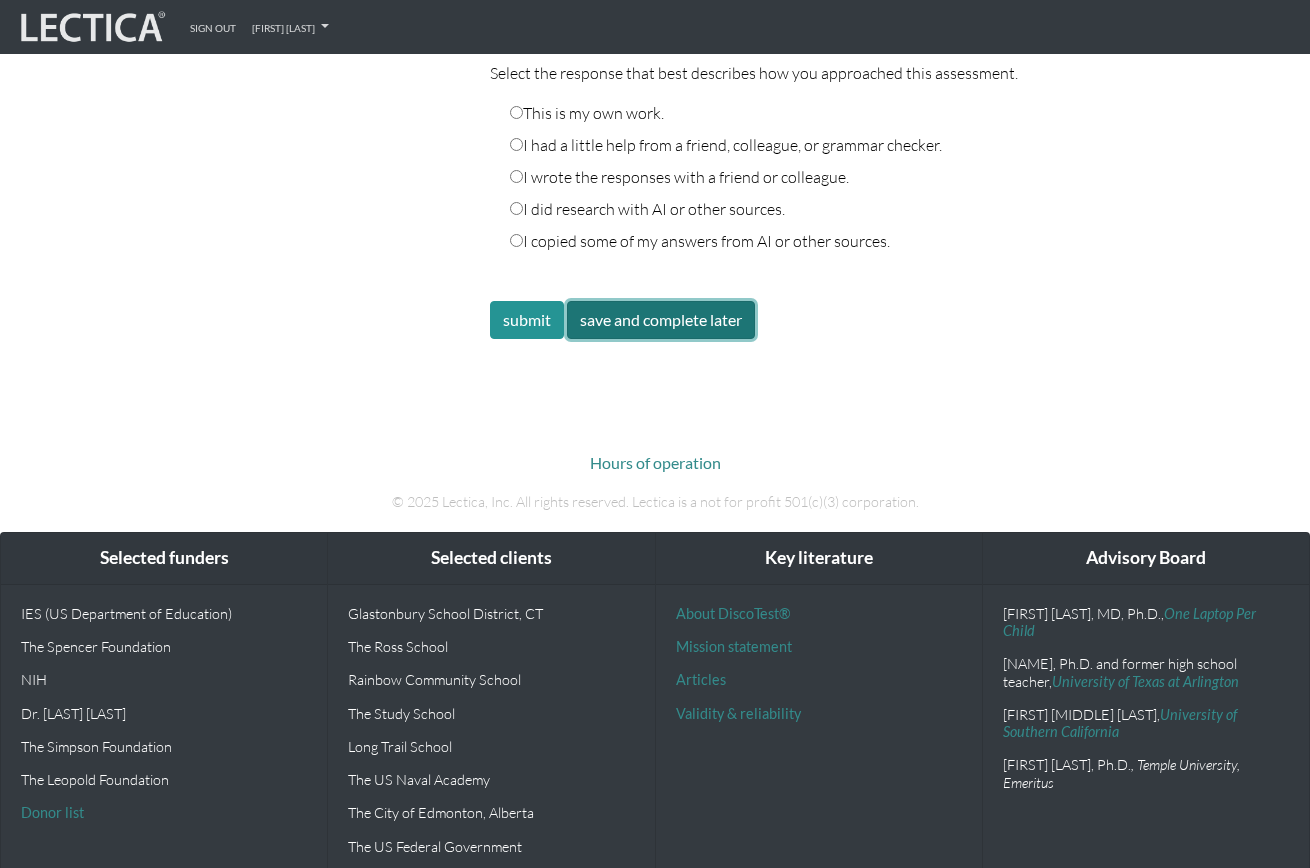 click on "save and complete later" at bounding box center (661, 320) 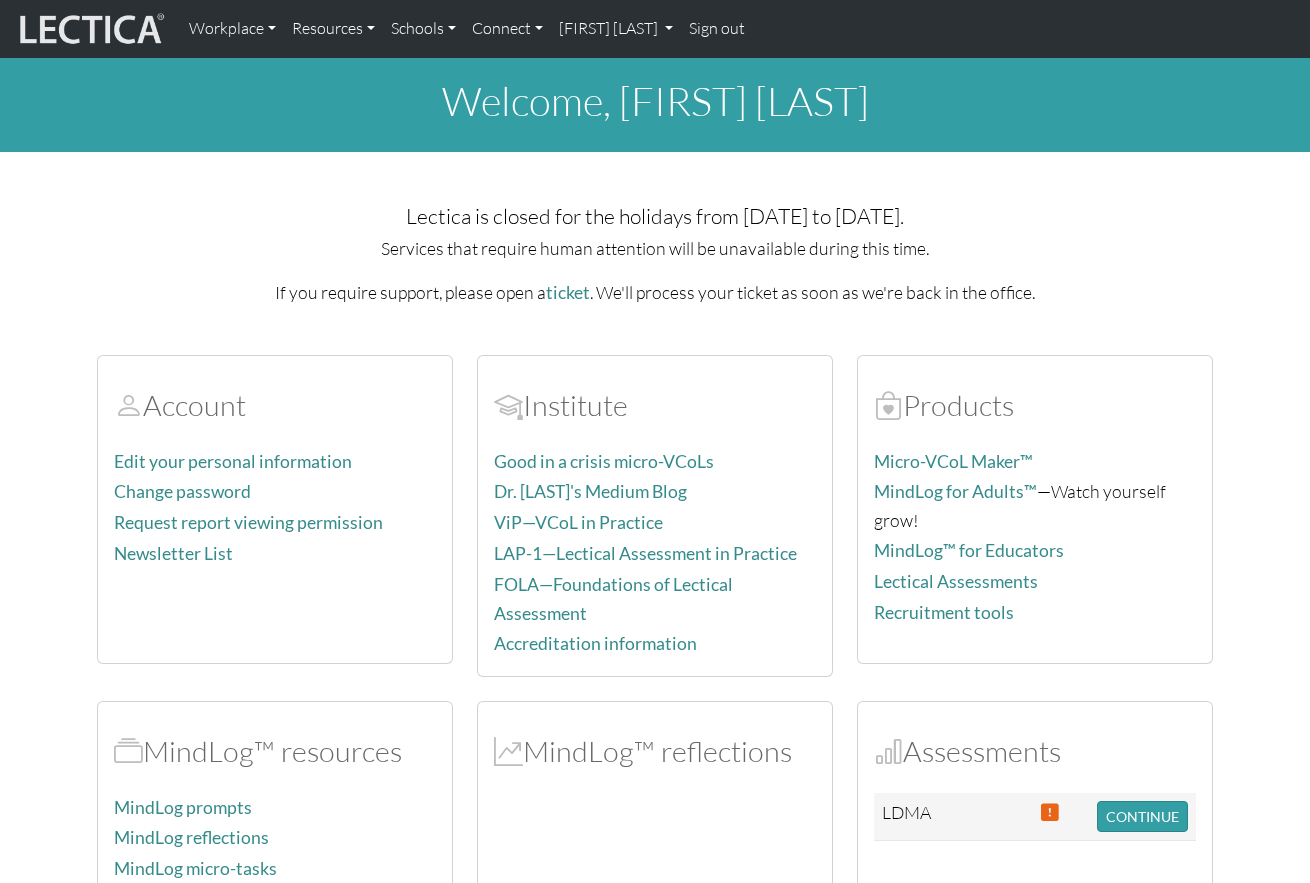 scroll, scrollTop: 0, scrollLeft: 0, axis: both 